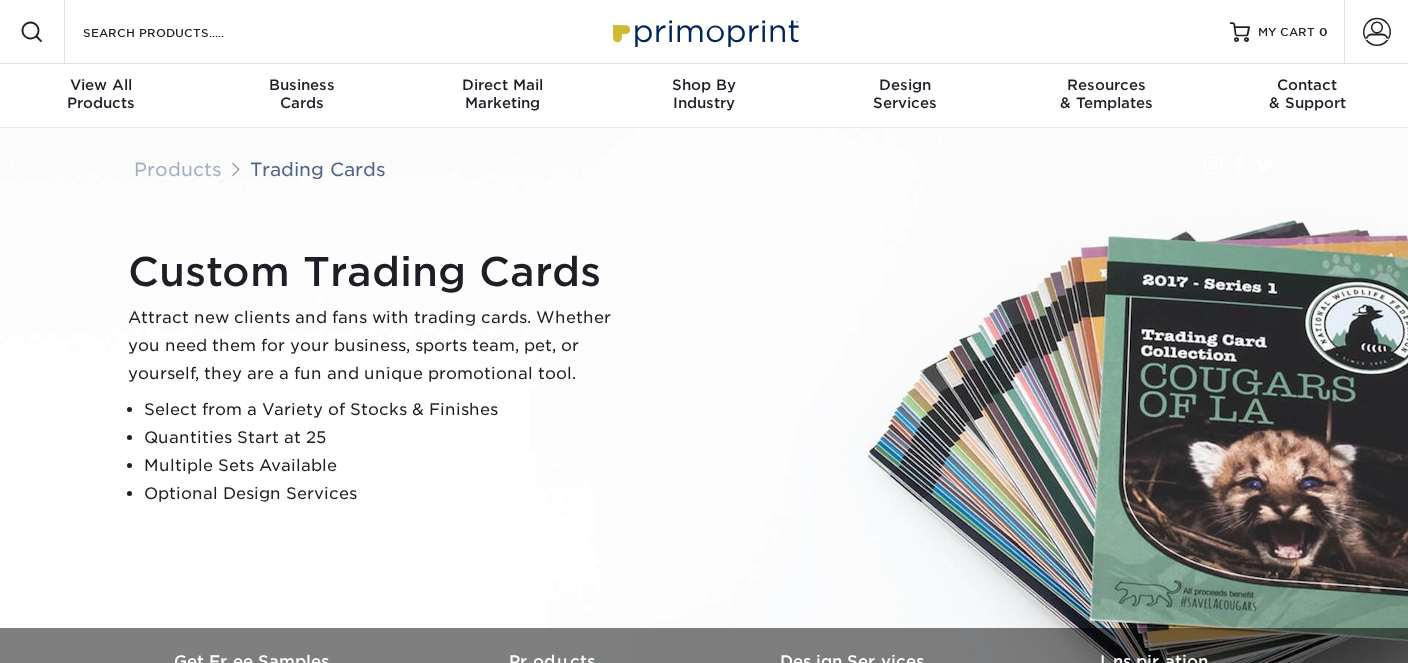 scroll, scrollTop: 0, scrollLeft: 0, axis: both 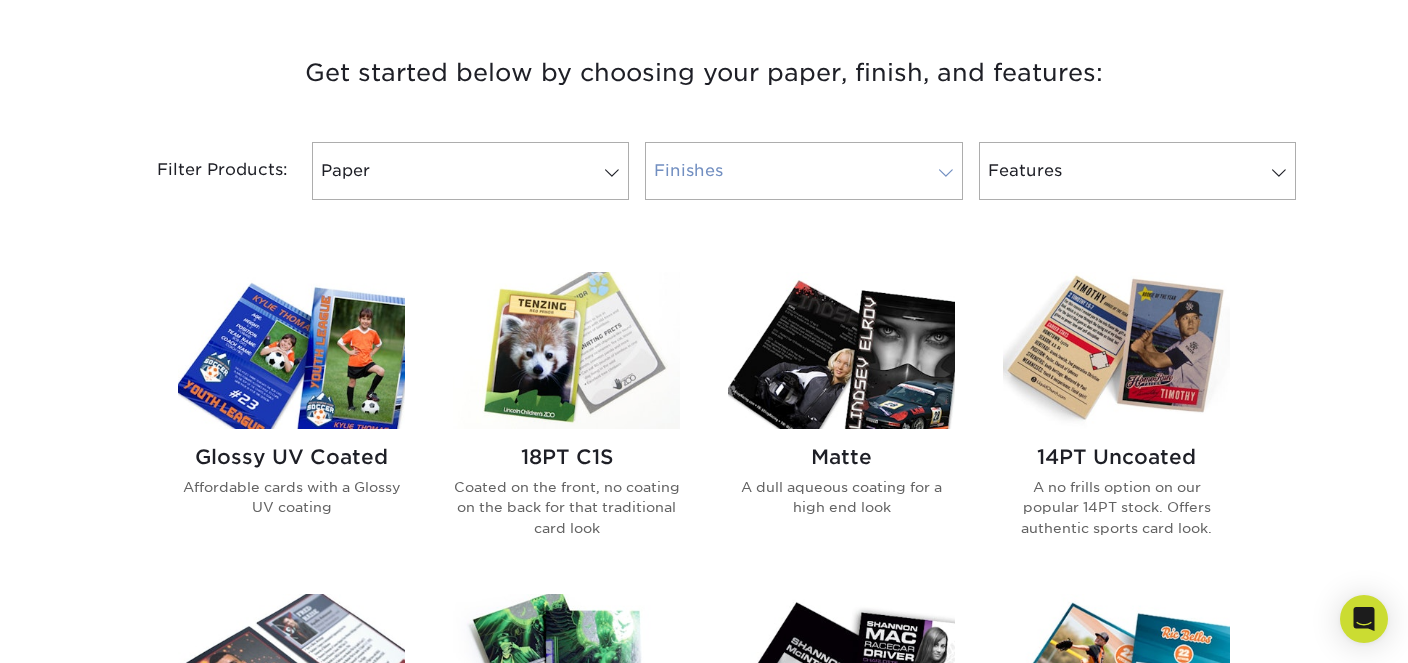 click at bounding box center [946, 173] 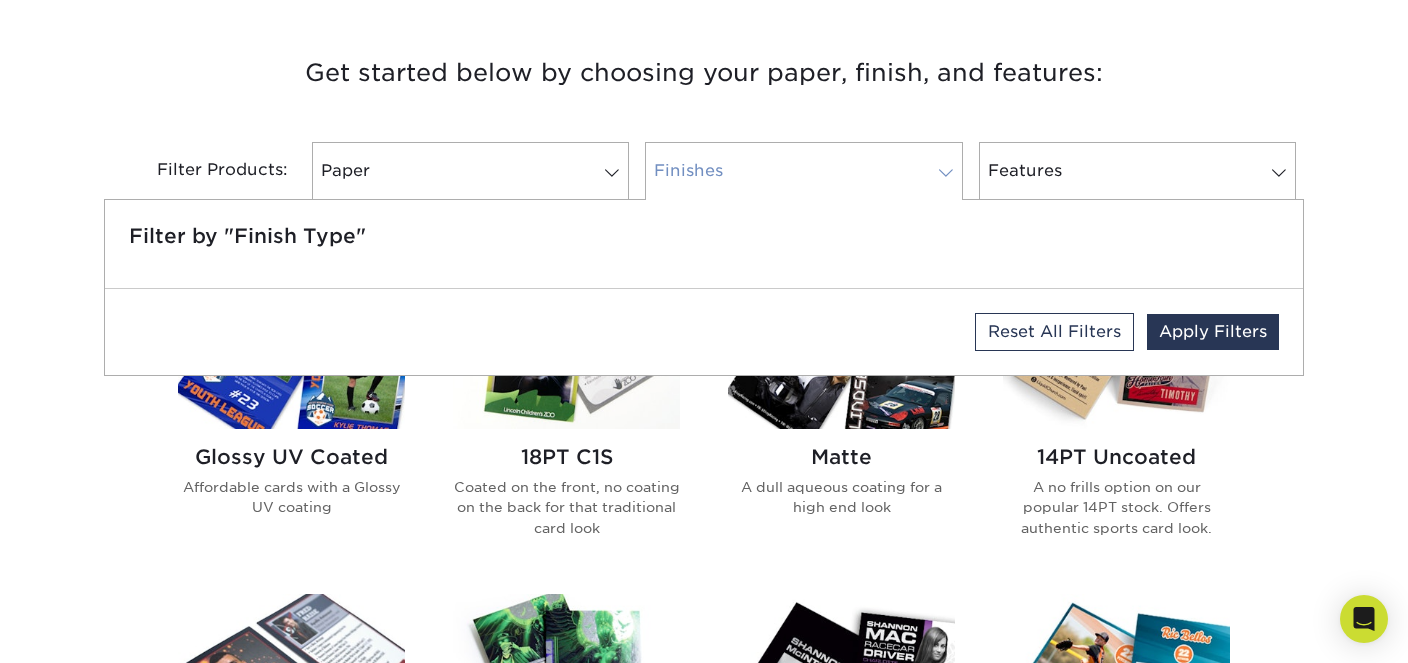 click on "Finishes" at bounding box center (803, 171) 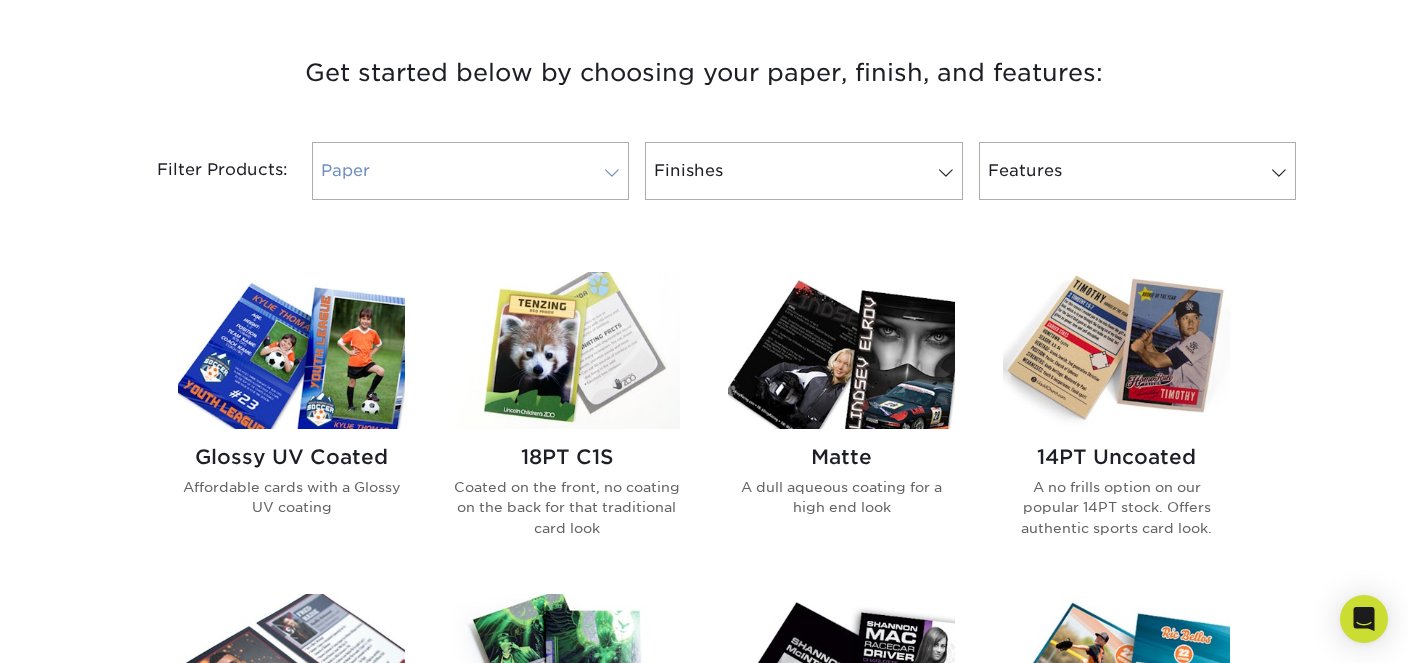 click on "Paper" at bounding box center (470, 171) 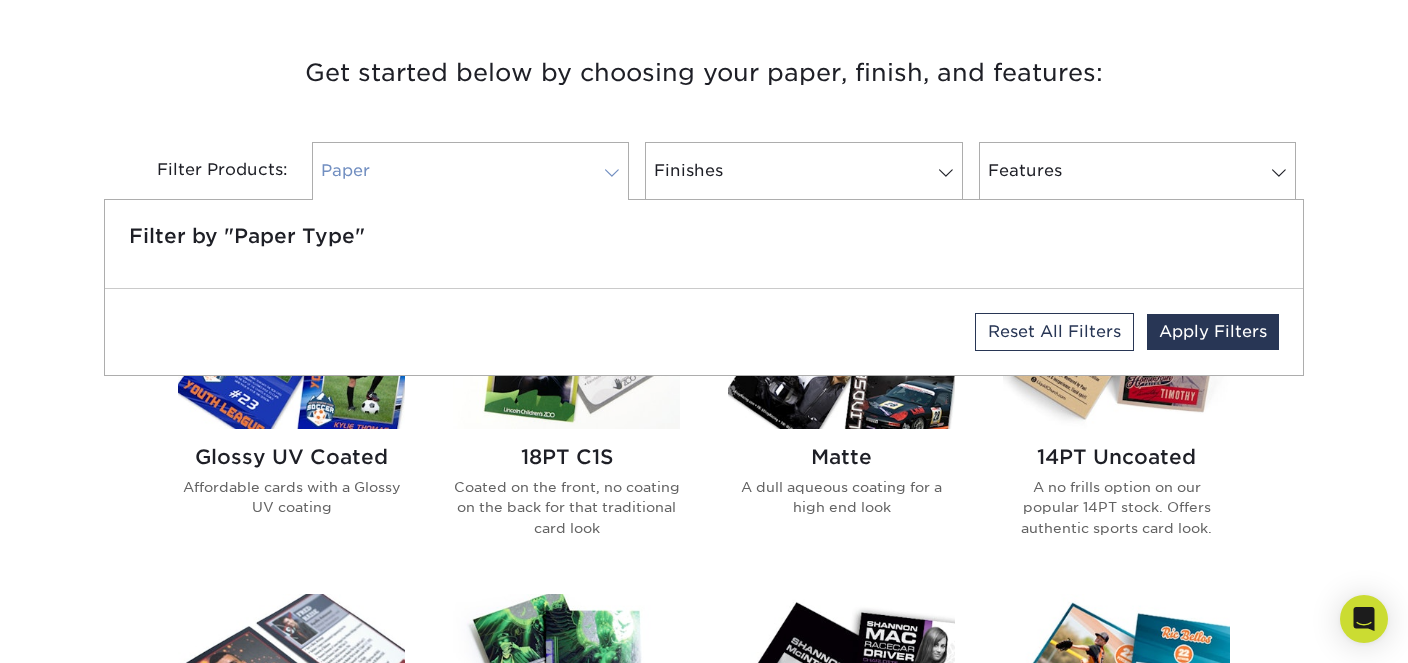 click on "Paper" at bounding box center (470, 171) 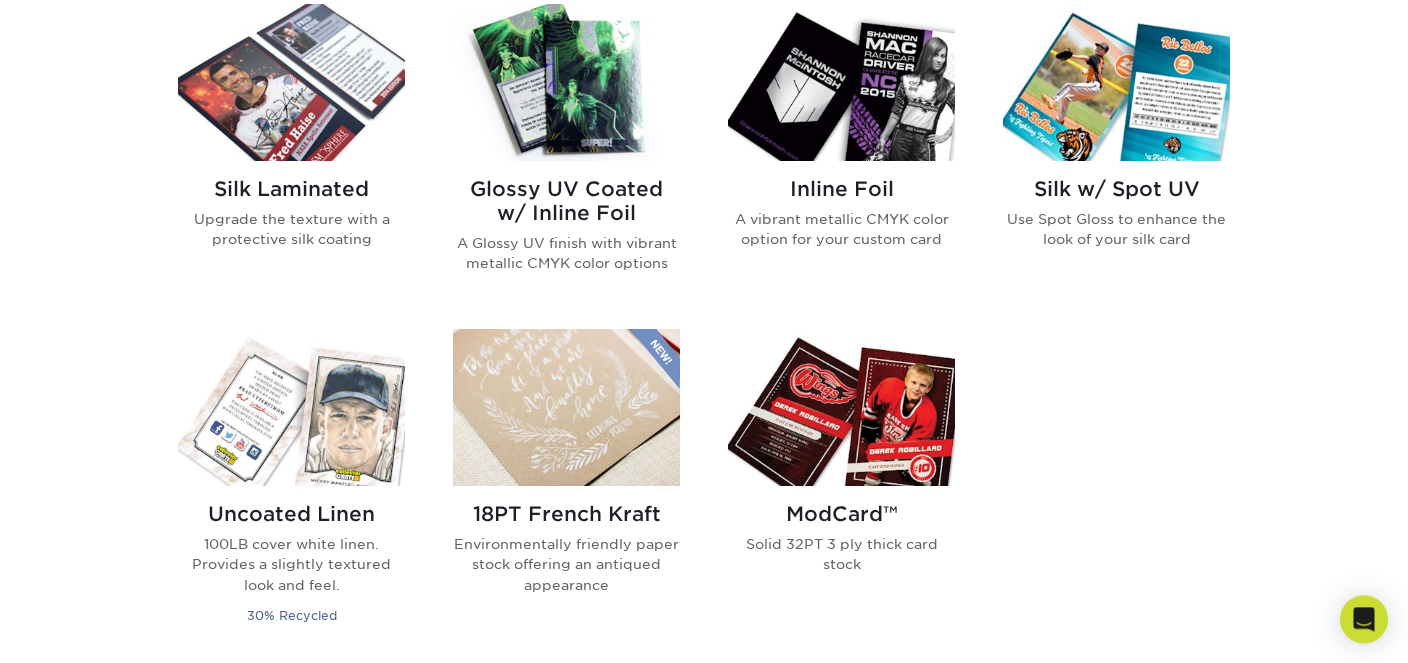 scroll, scrollTop: 1161, scrollLeft: 0, axis: vertical 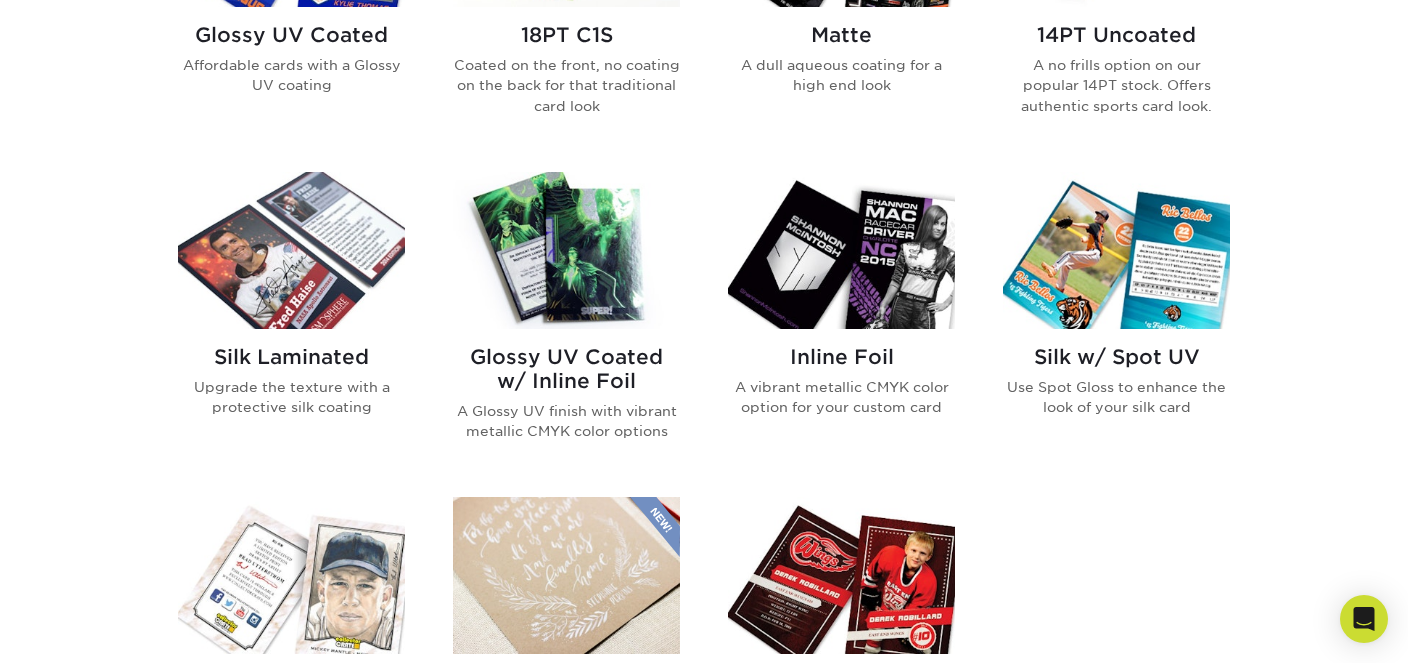click at bounding box center [291, 250] 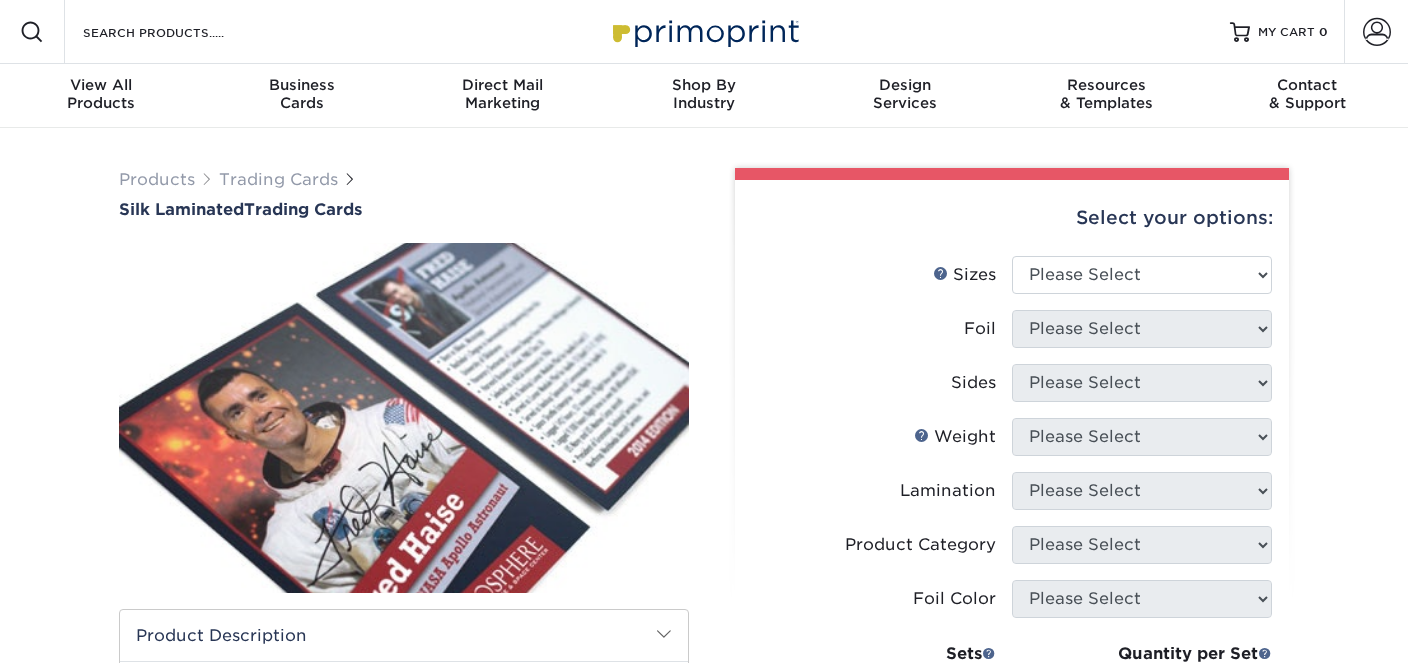scroll, scrollTop: 0, scrollLeft: 0, axis: both 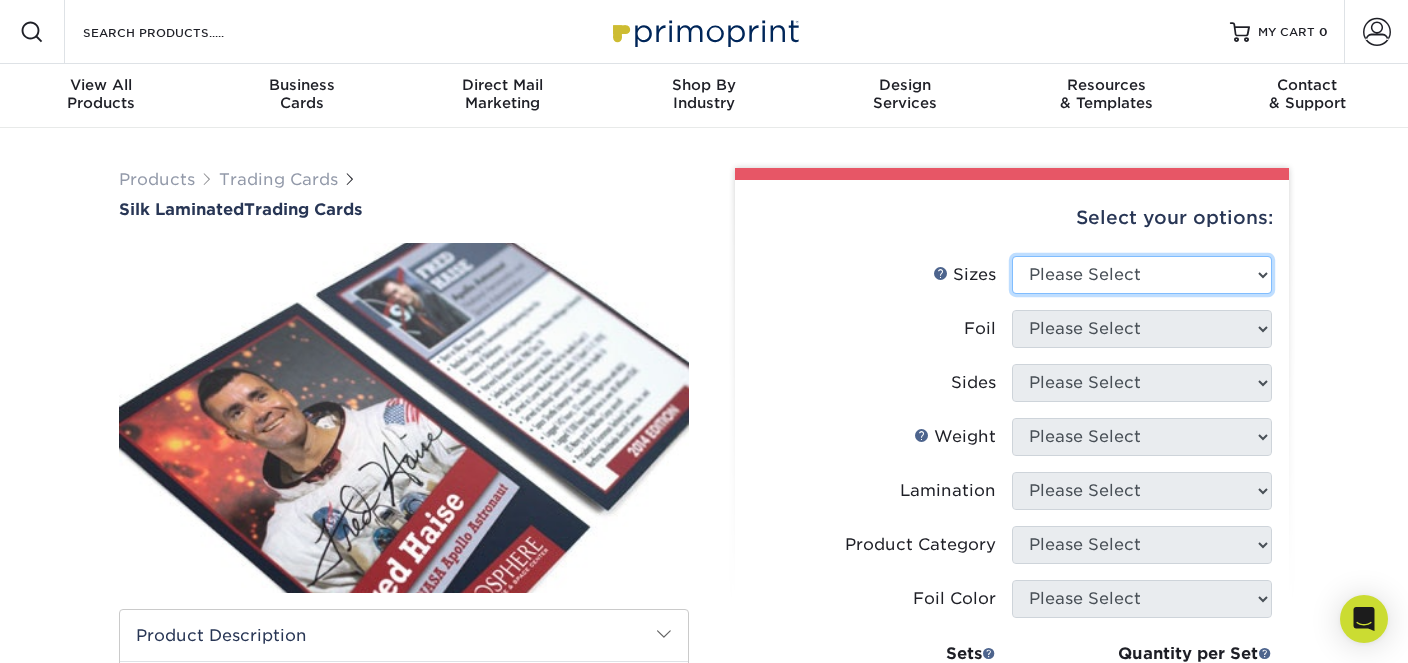 click on "Please Select
2.5" x 3.5"" at bounding box center (1142, 275) 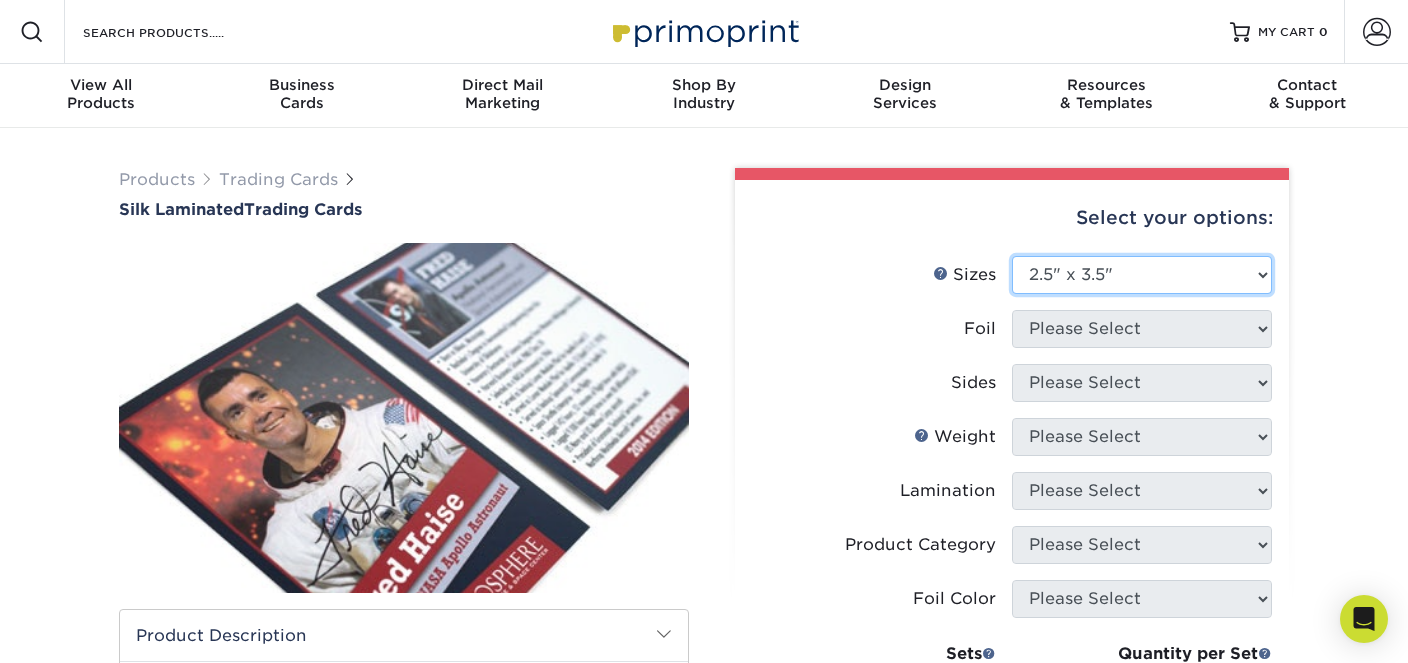 click on "2.5" x 3.5"" at bounding box center (0, 0) 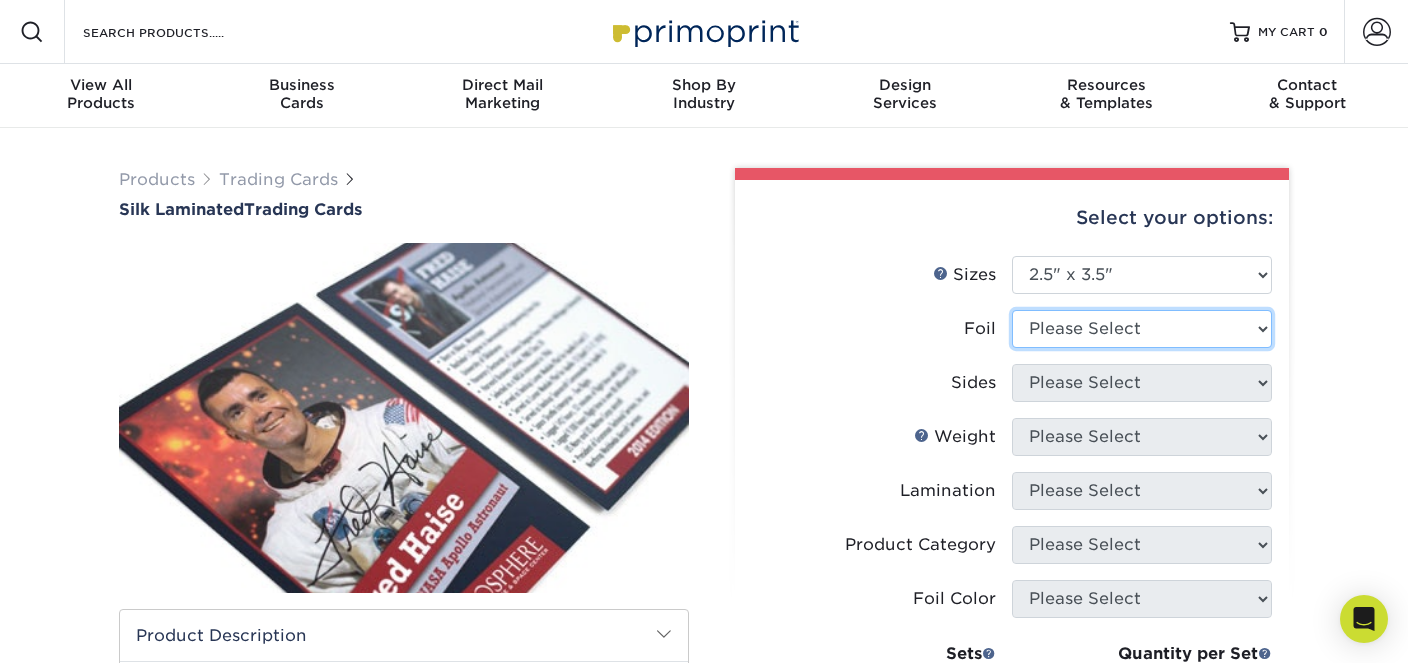 click on "Please Select No Yes" at bounding box center [1142, 329] 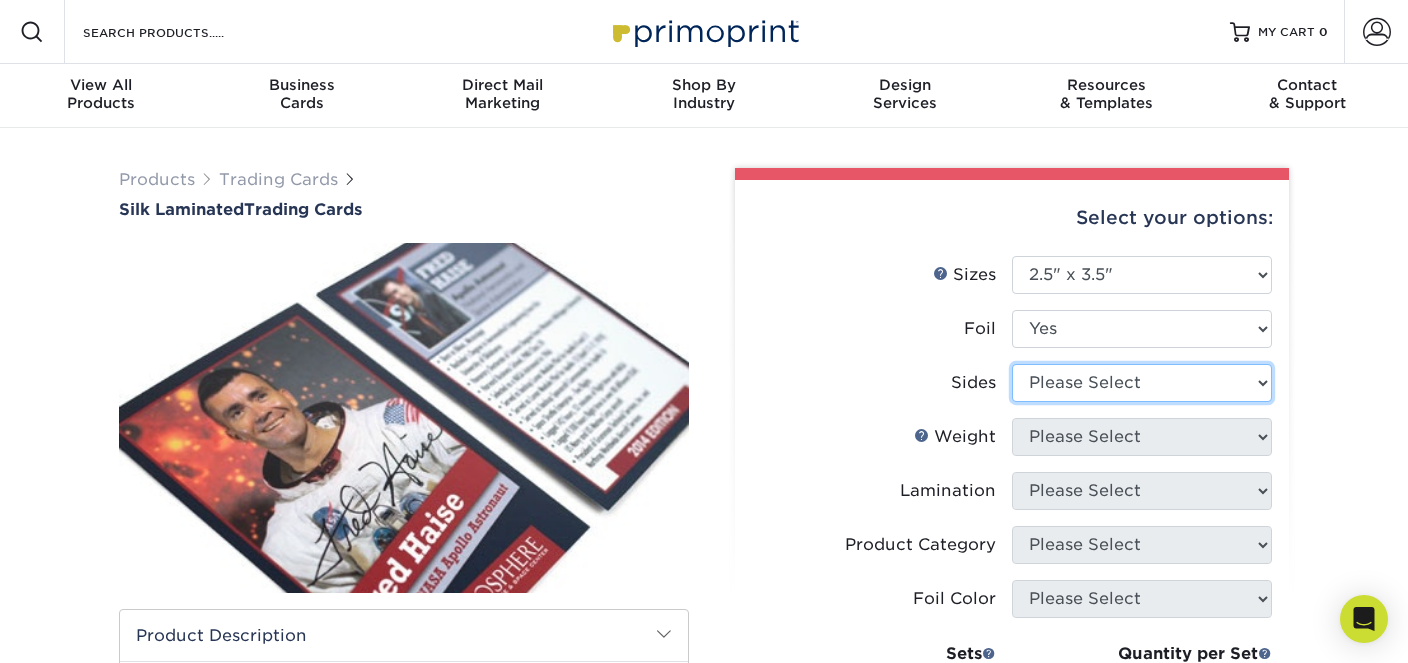 click on "Please Select Print Both Sides Print Both Sides - Foil Both Sides Print Both Sides - Foil Front Only Print Front Only Print Front Only - Foil Front Only" at bounding box center (1142, 383) 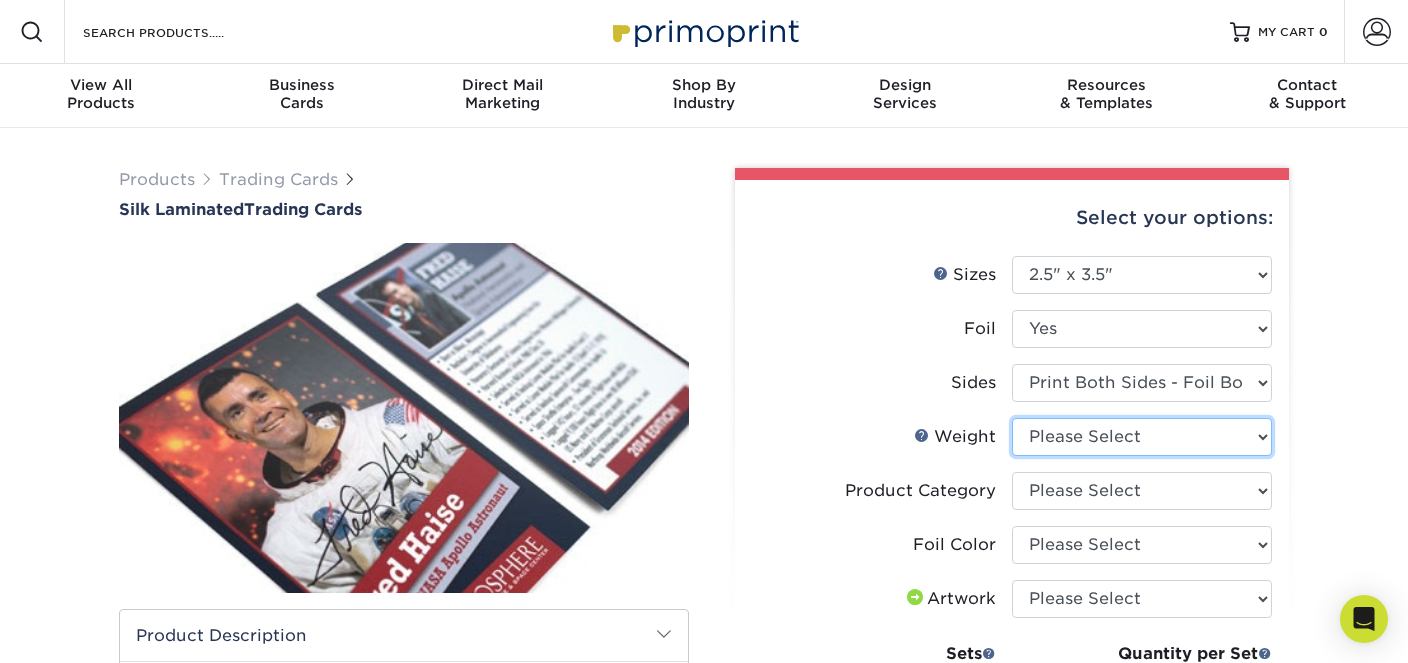 click on "Please Select 16PT" at bounding box center (1142, 437) 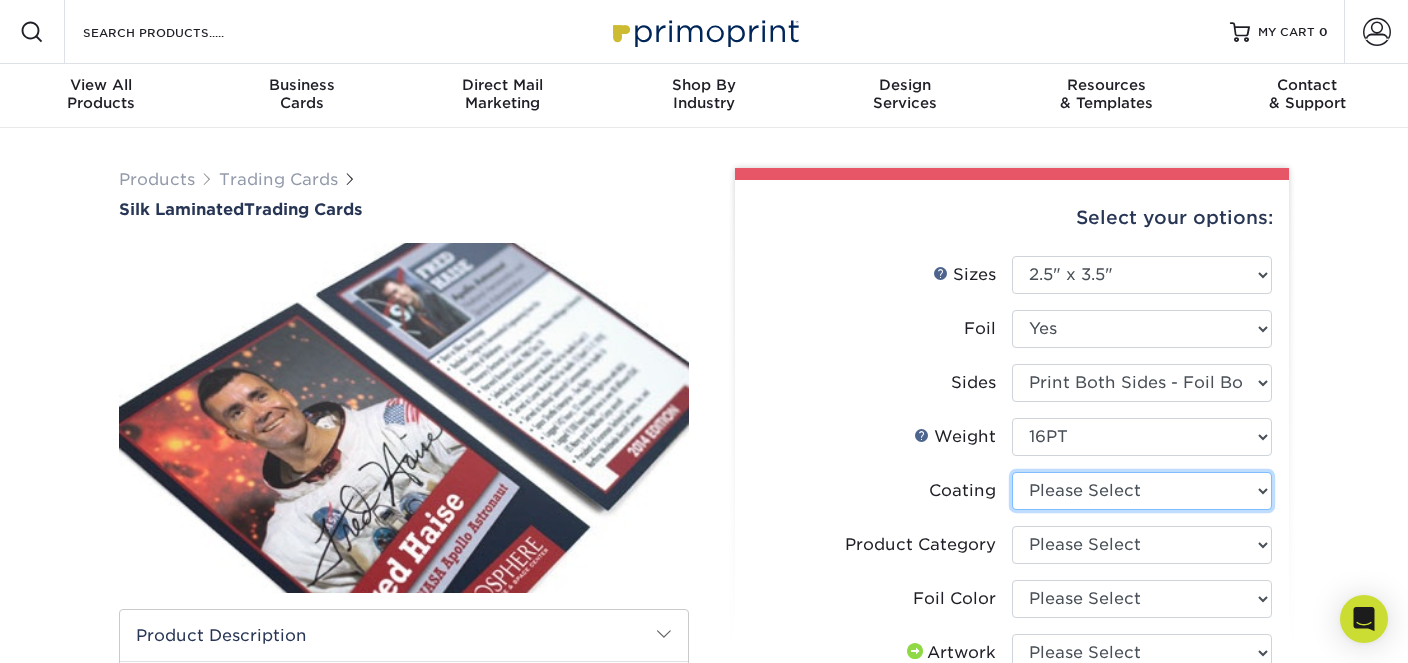 click at bounding box center (1142, 491) 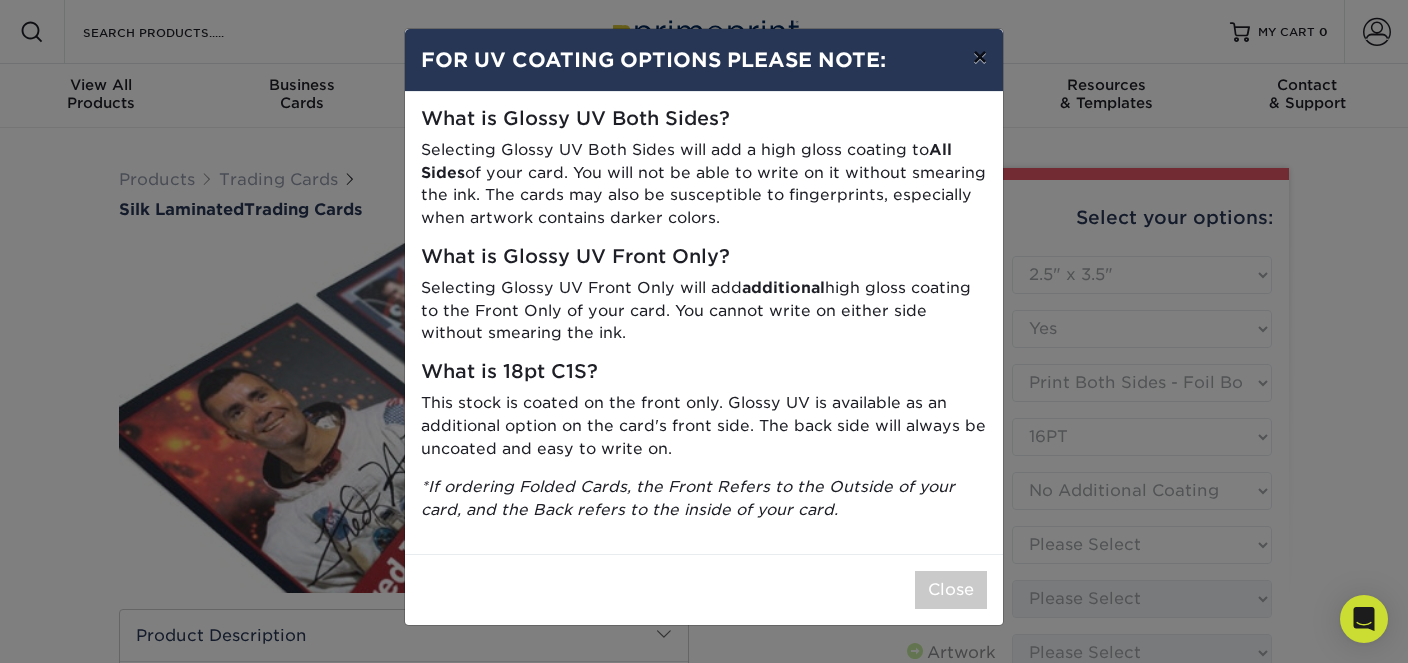 click on "×" at bounding box center [980, 57] 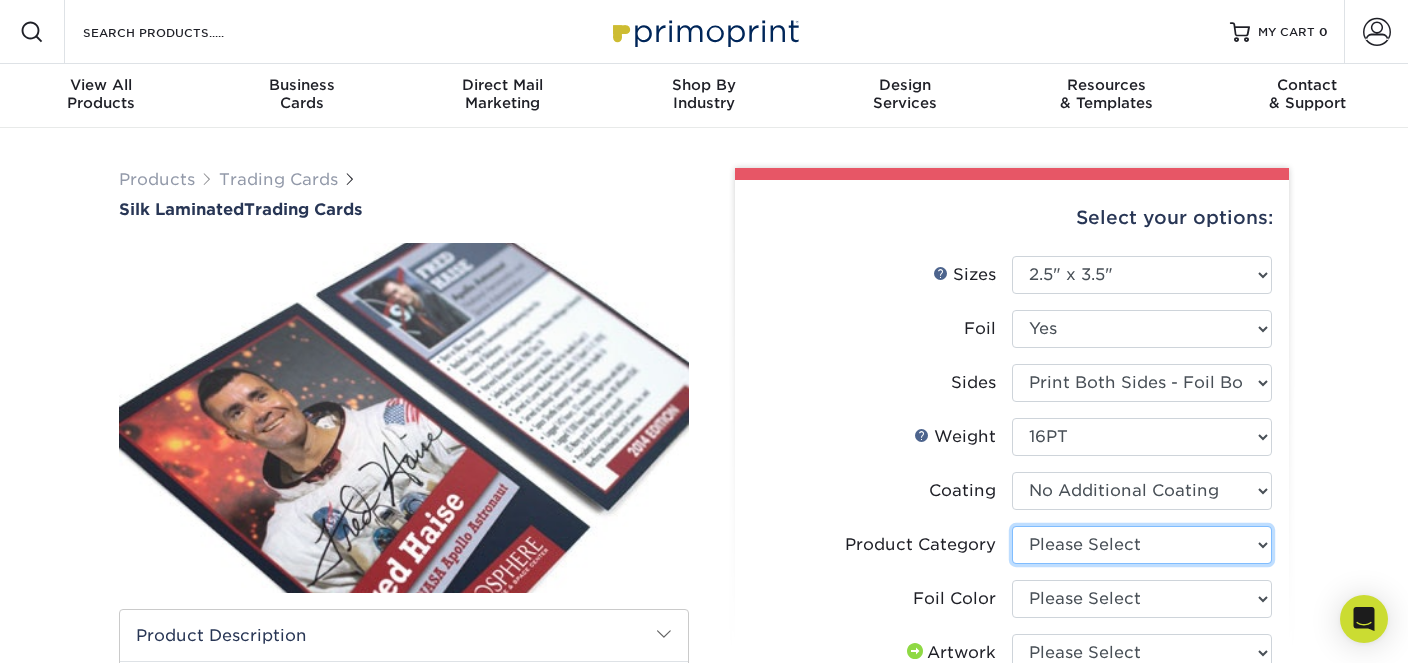 click on "Please Select Trading Cards" at bounding box center [1142, 545] 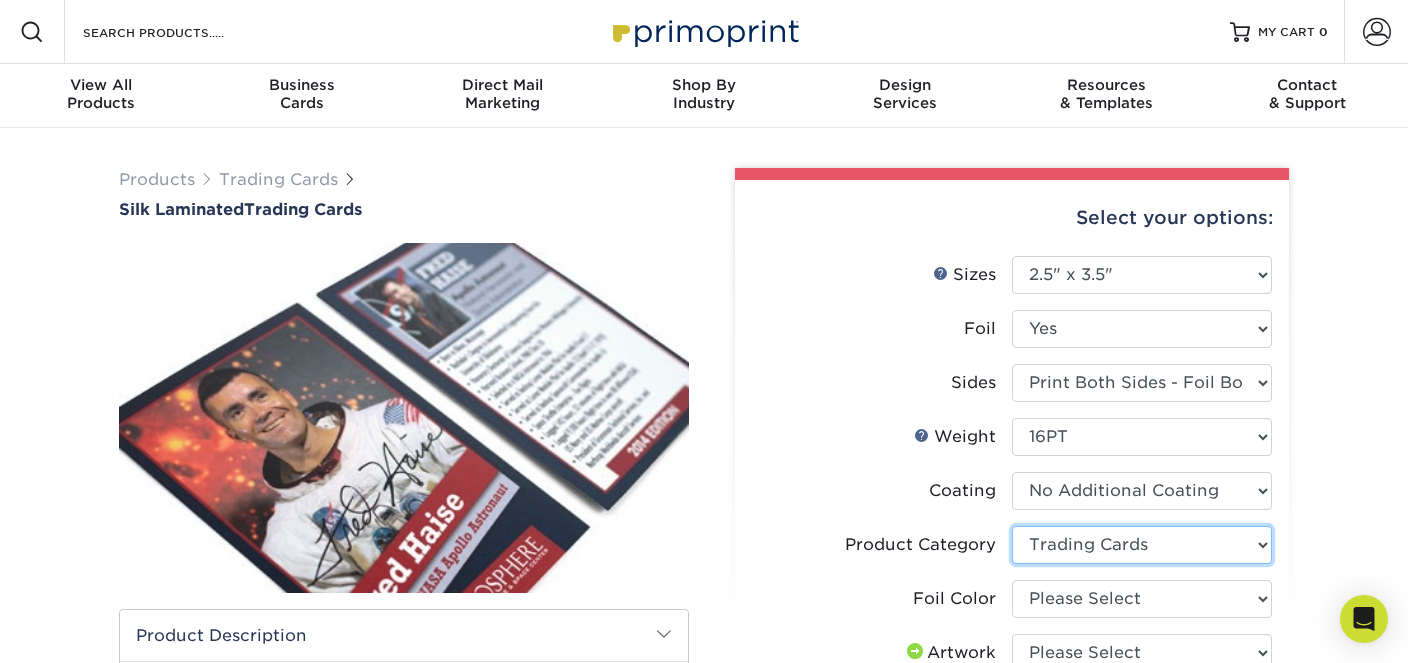 click on "Trading Cards" at bounding box center (0, 0) 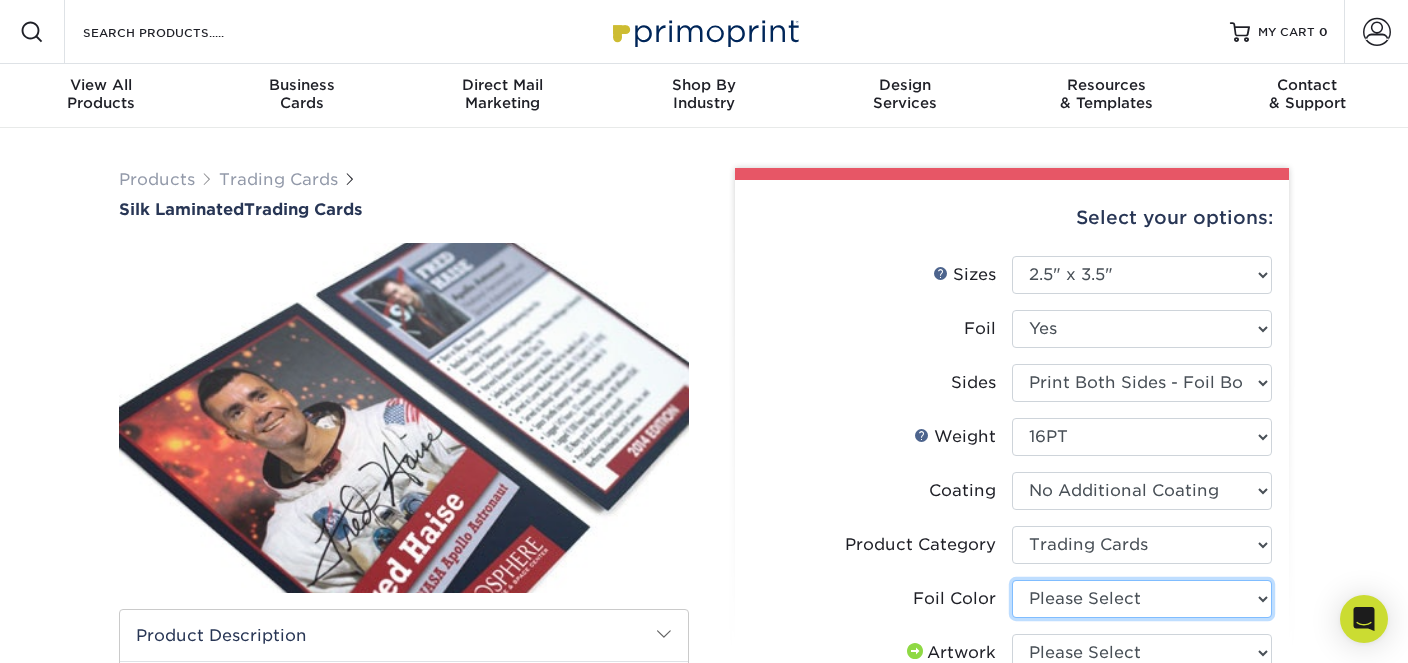 click on "Please Select Silver Foil Red Foil Black Foil Blue Foil Copper Foil Gold Foil Rose Gold Foil" at bounding box center [1142, 599] 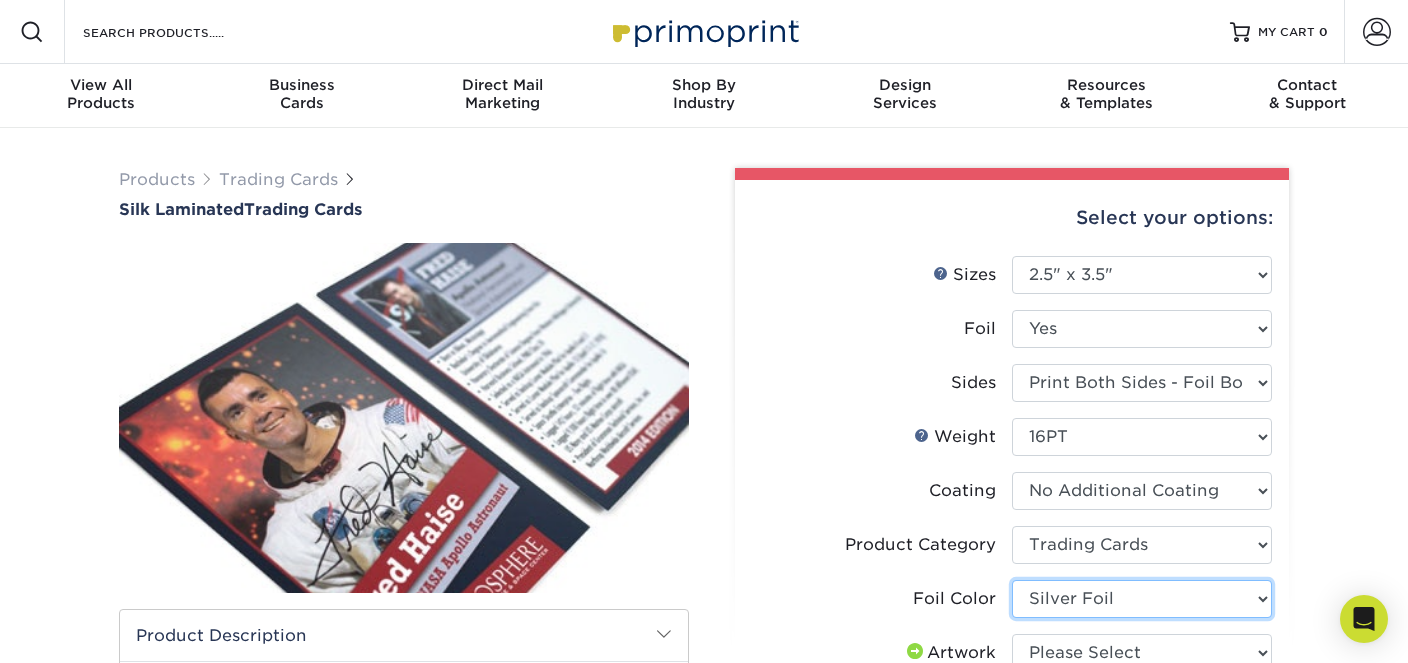 click on "Silver Foil" at bounding box center [0, 0] 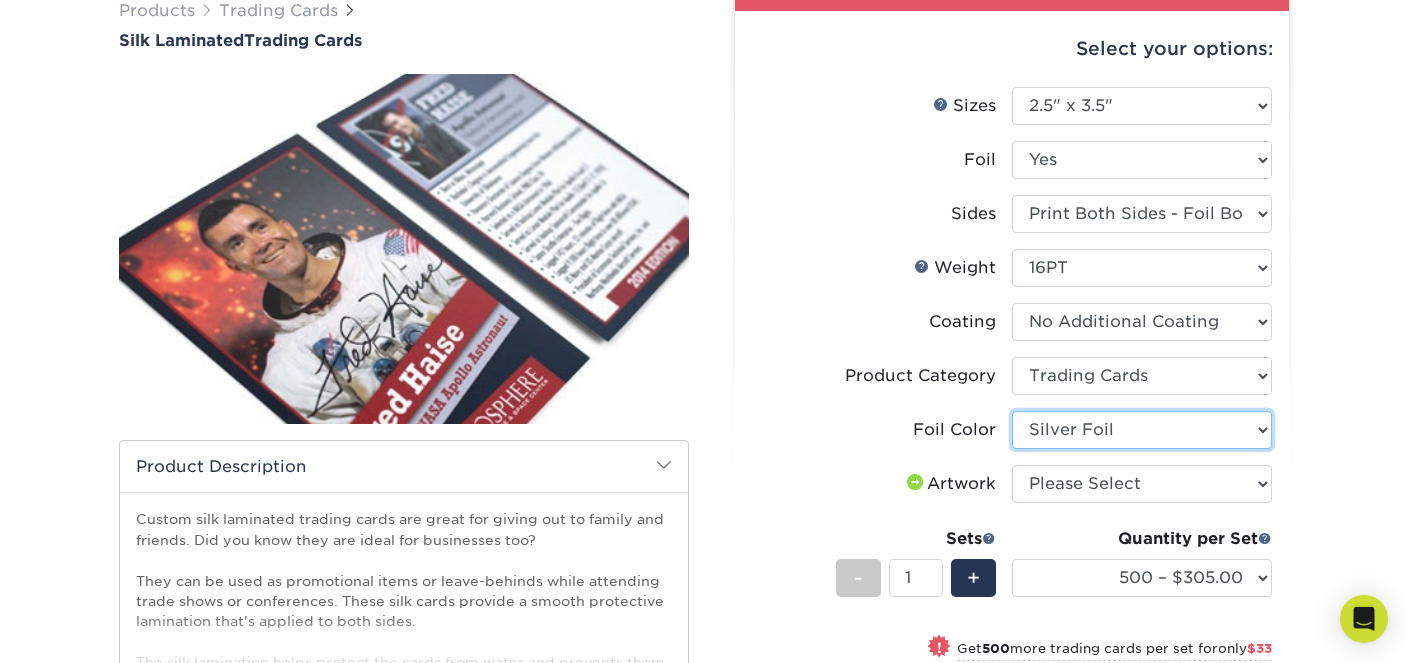 scroll, scrollTop: 211, scrollLeft: 0, axis: vertical 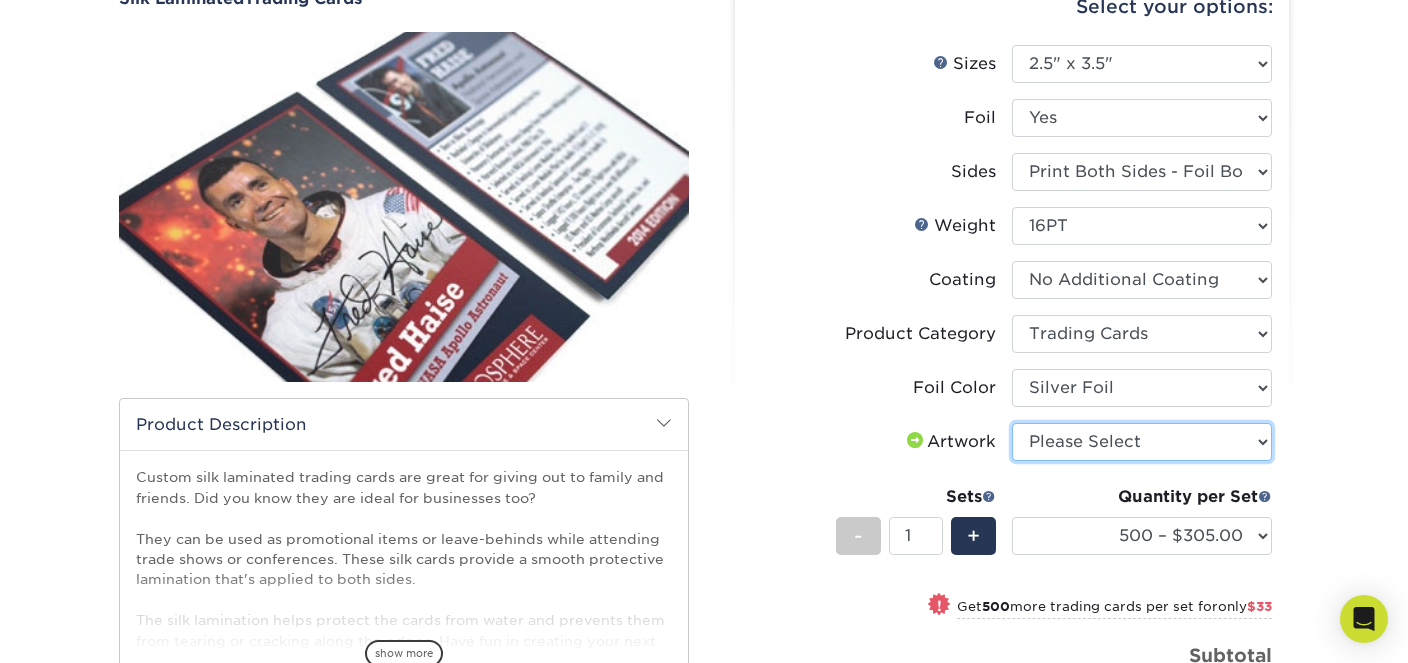 click on "Please Select I will upload files I need a design - $100" at bounding box center (1142, 442) 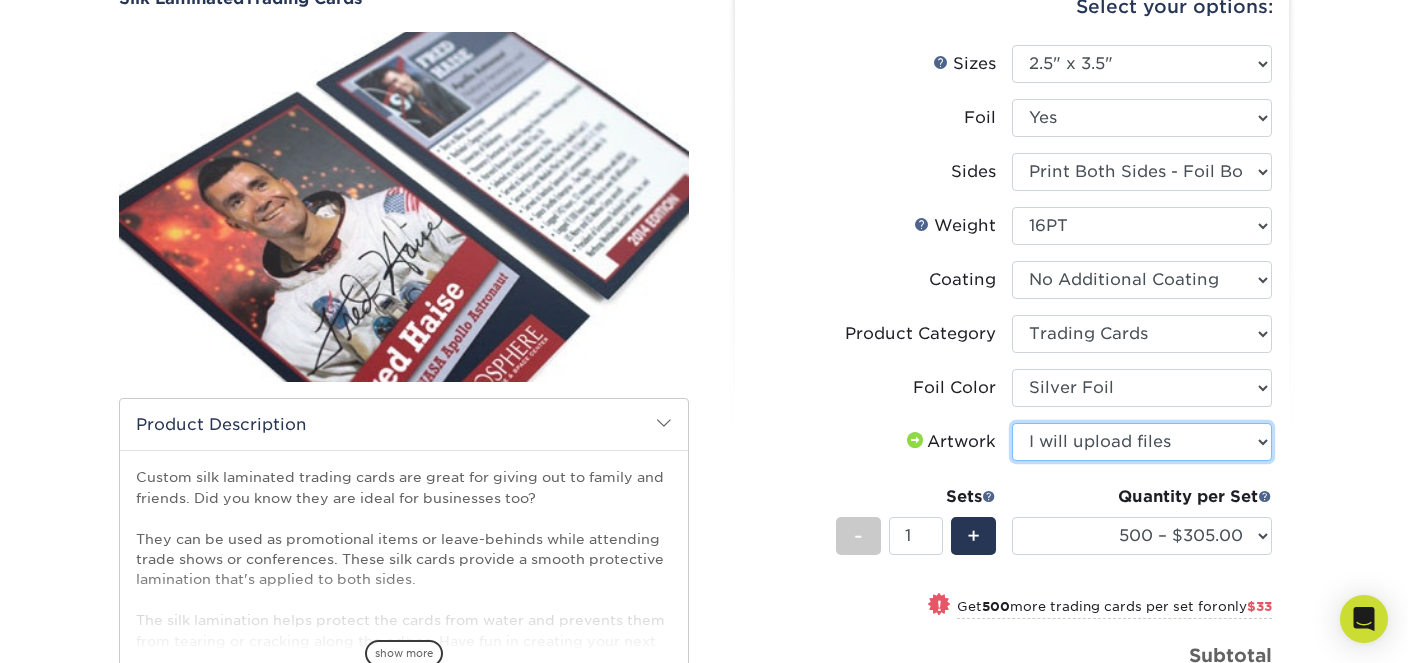 click on "I will upload files" at bounding box center (0, 0) 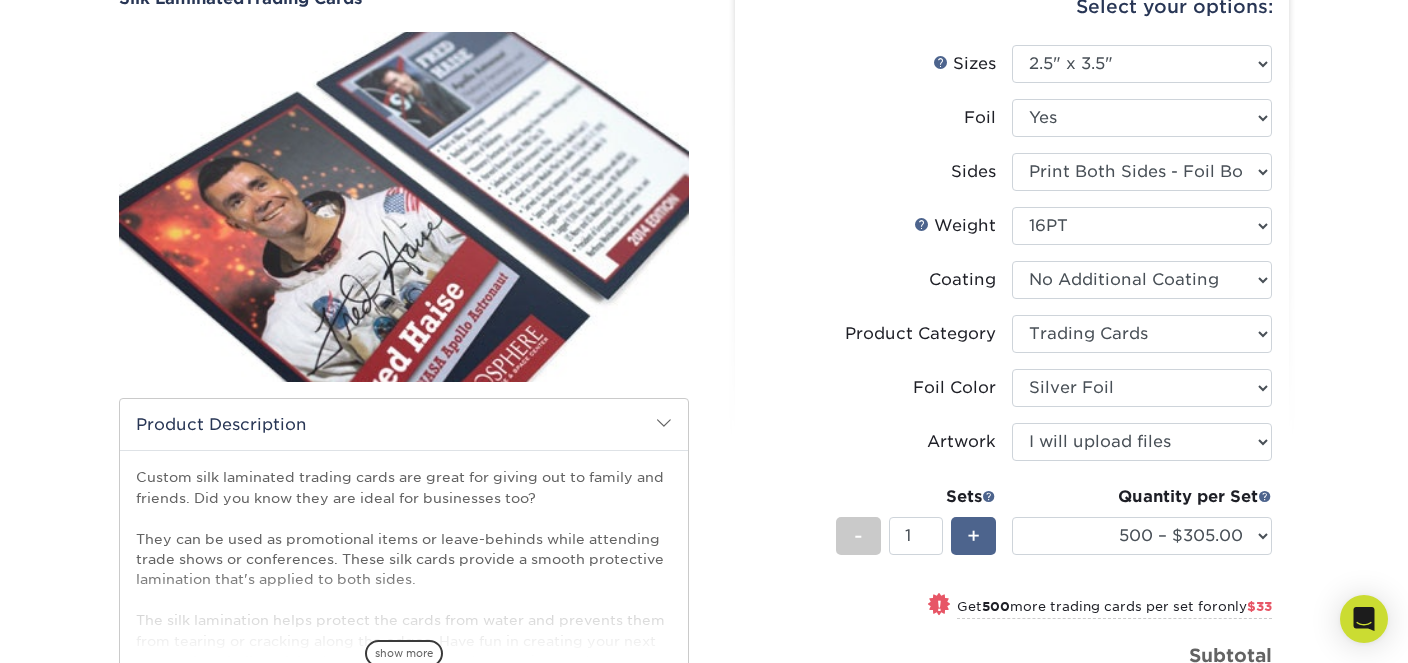 click on "+" at bounding box center [973, 536] 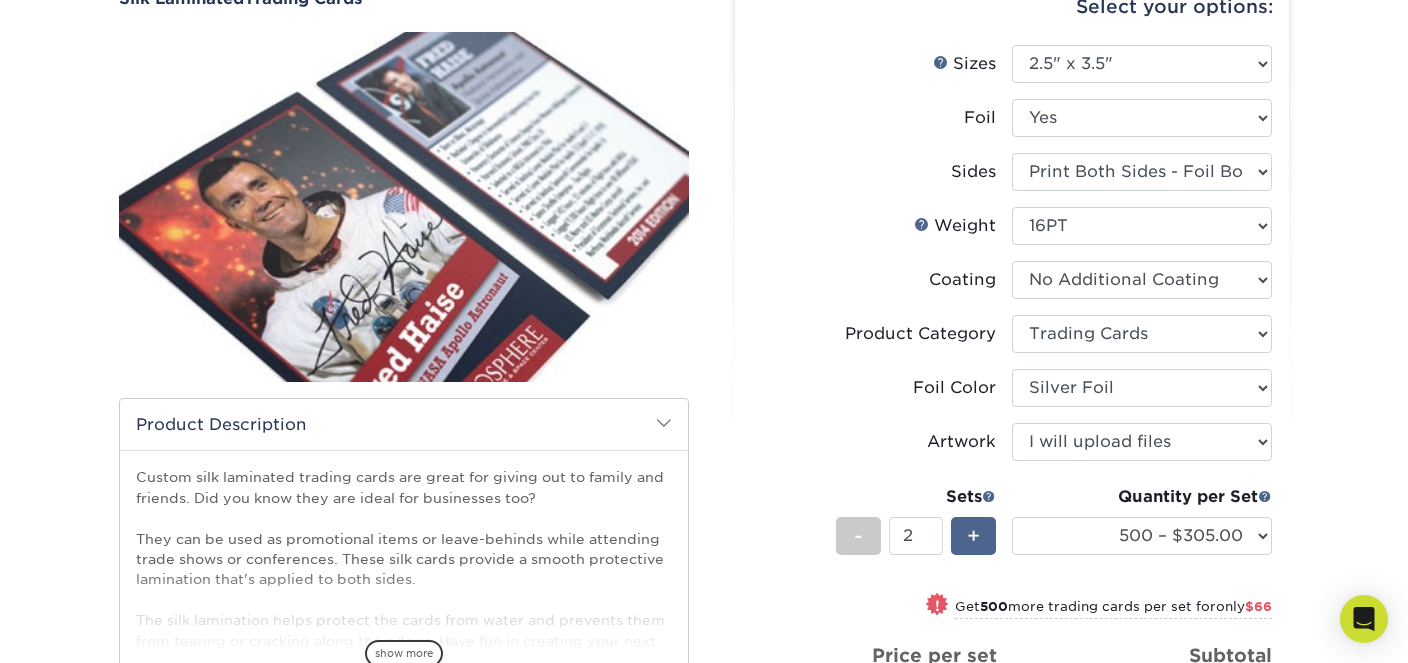 click on "+" at bounding box center [973, 536] 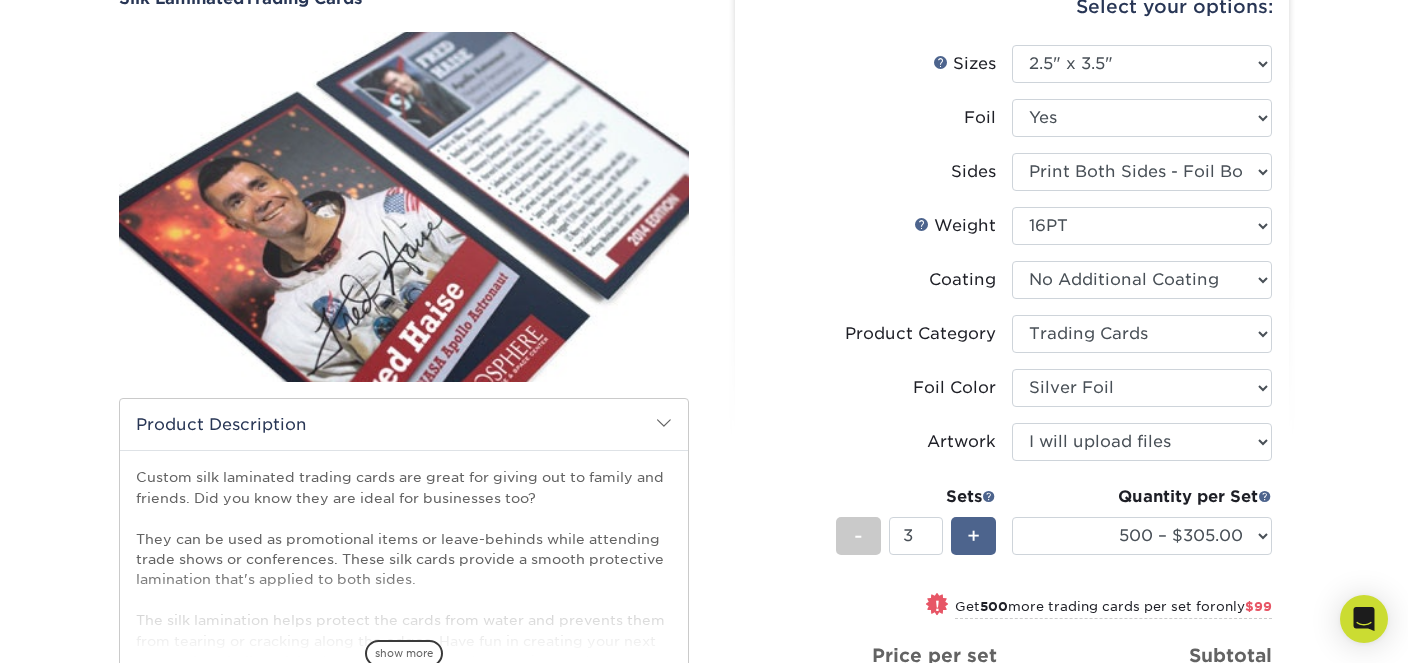 click on "+" at bounding box center (973, 536) 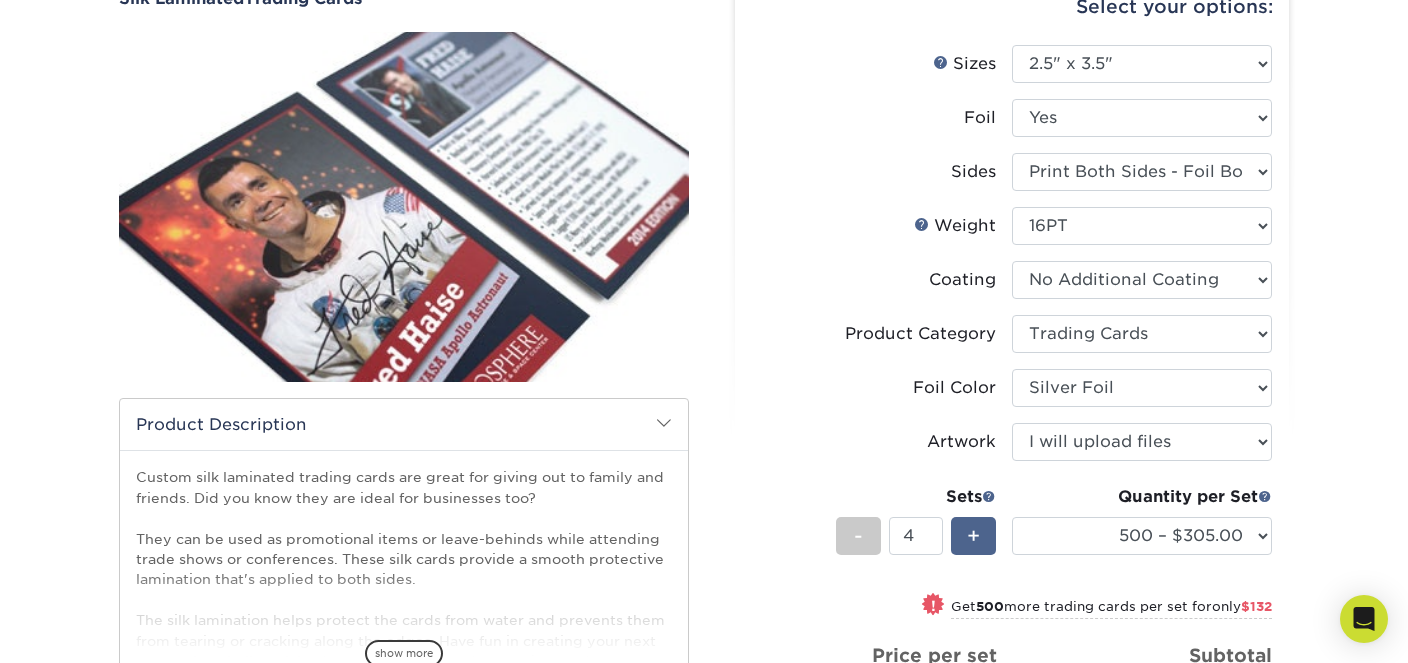 click on "+" at bounding box center [973, 536] 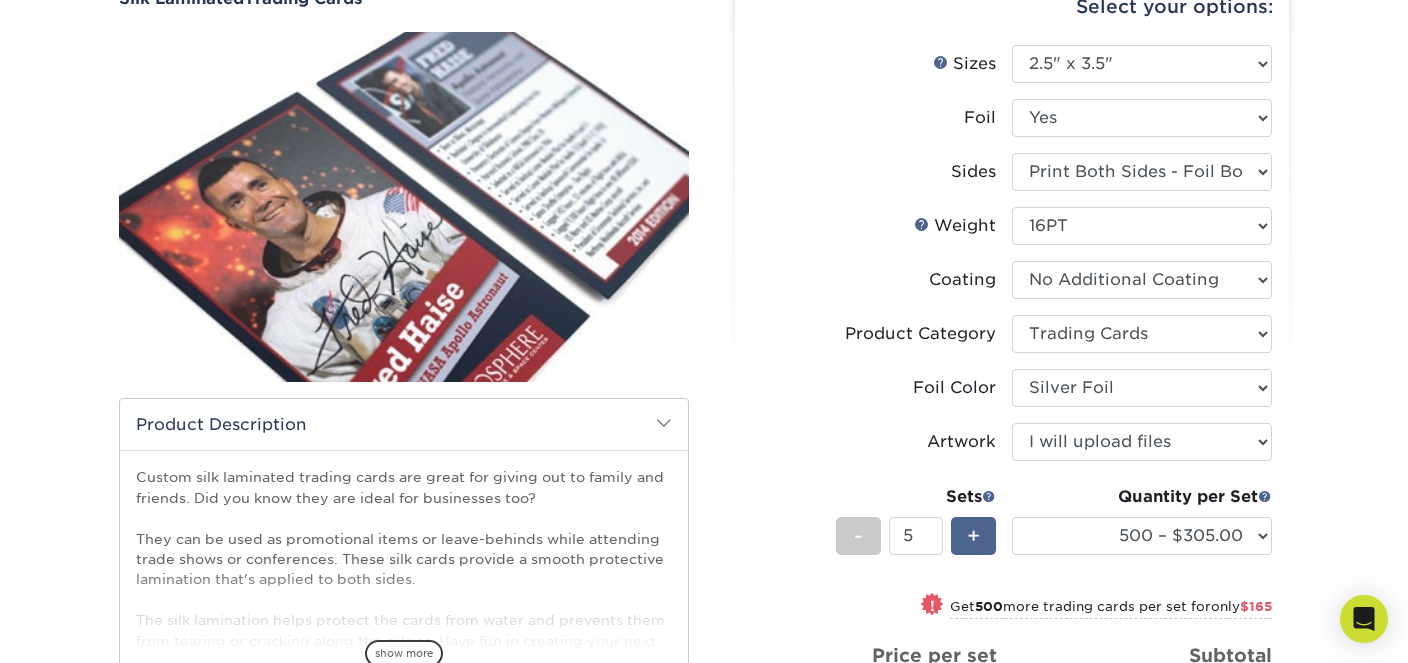 click on "+" at bounding box center [973, 536] 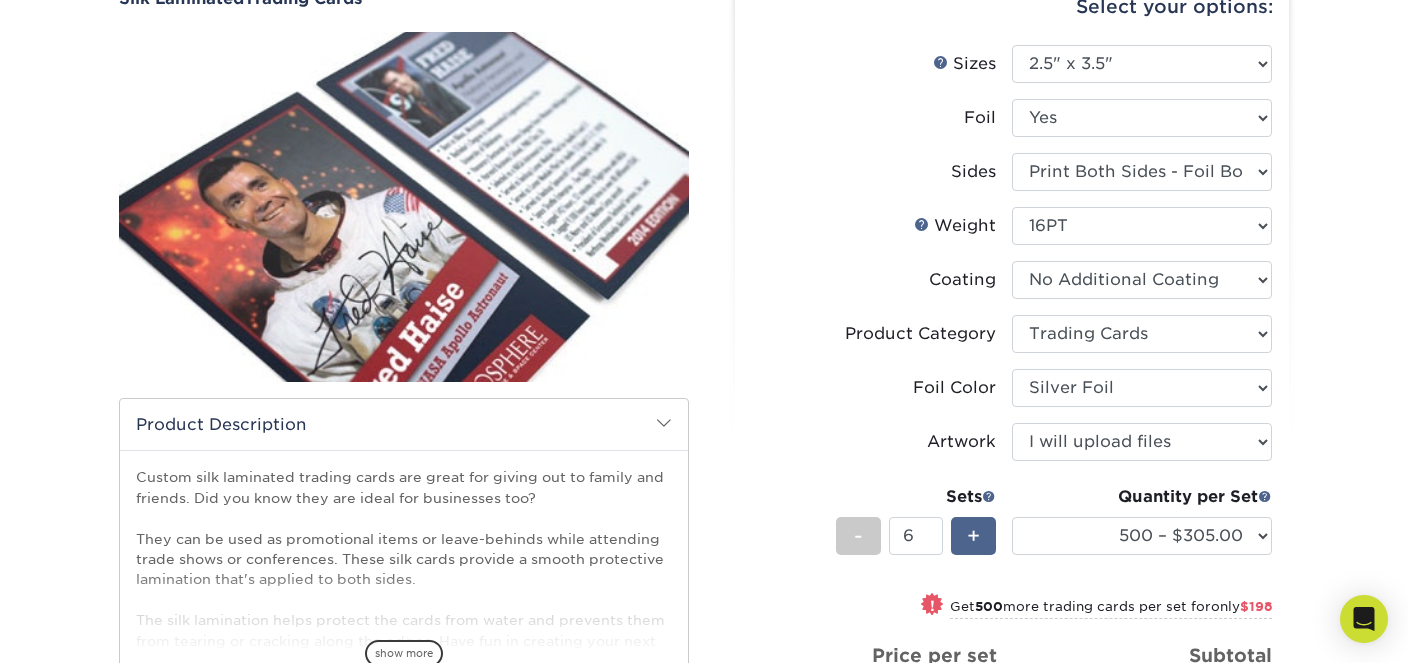 click on "+" at bounding box center (973, 536) 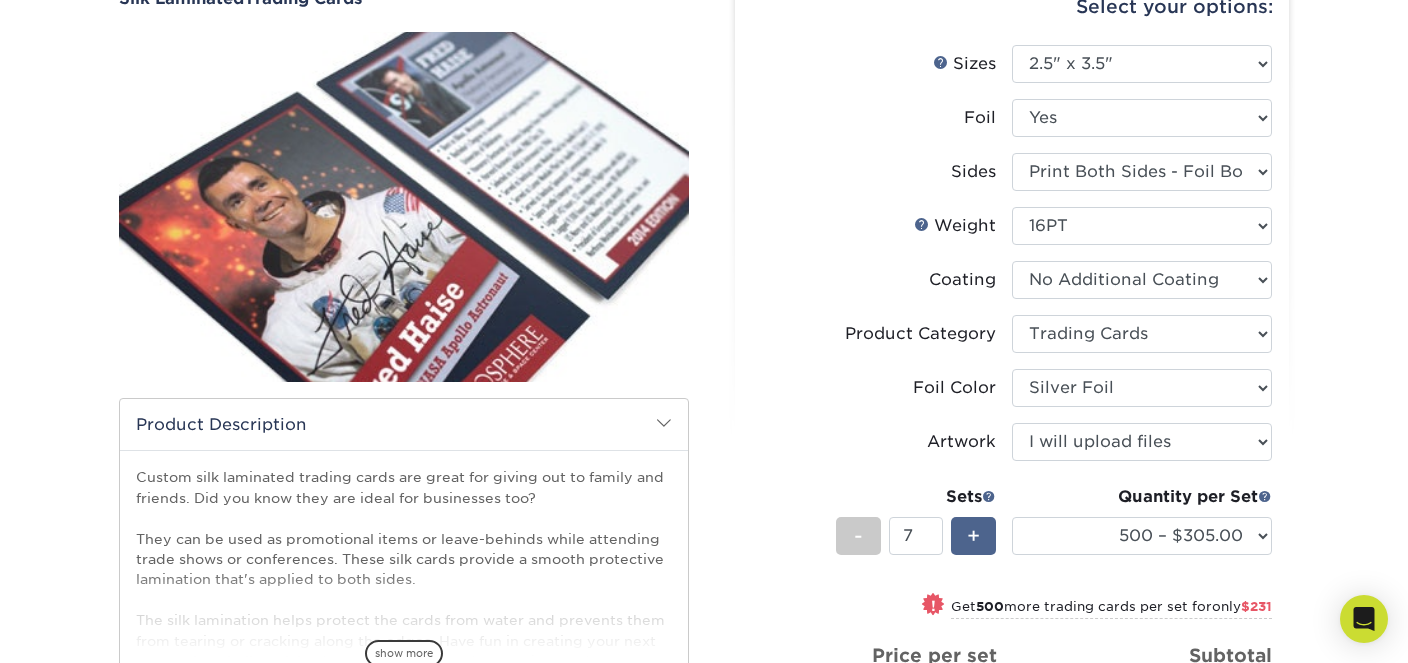 click on "+" at bounding box center (973, 536) 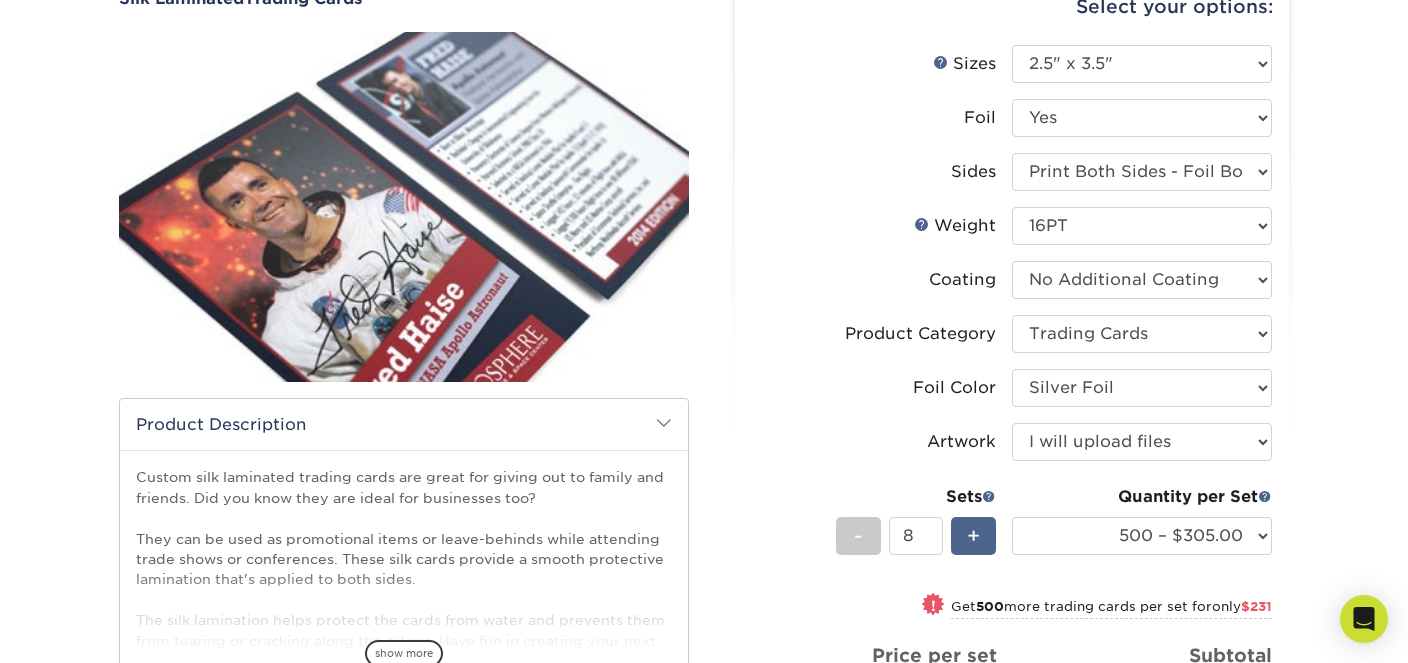 click on "+" at bounding box center [973, 536] 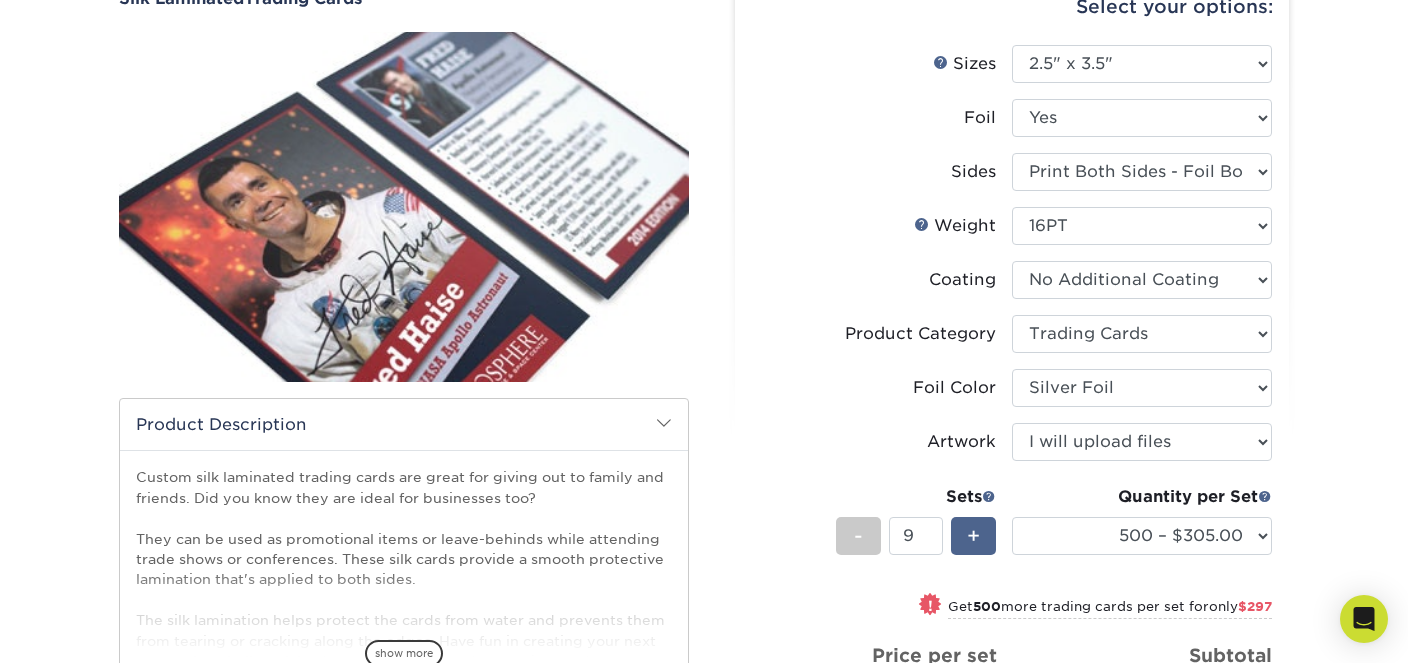 click on "+" at bounding box center [973, 536] 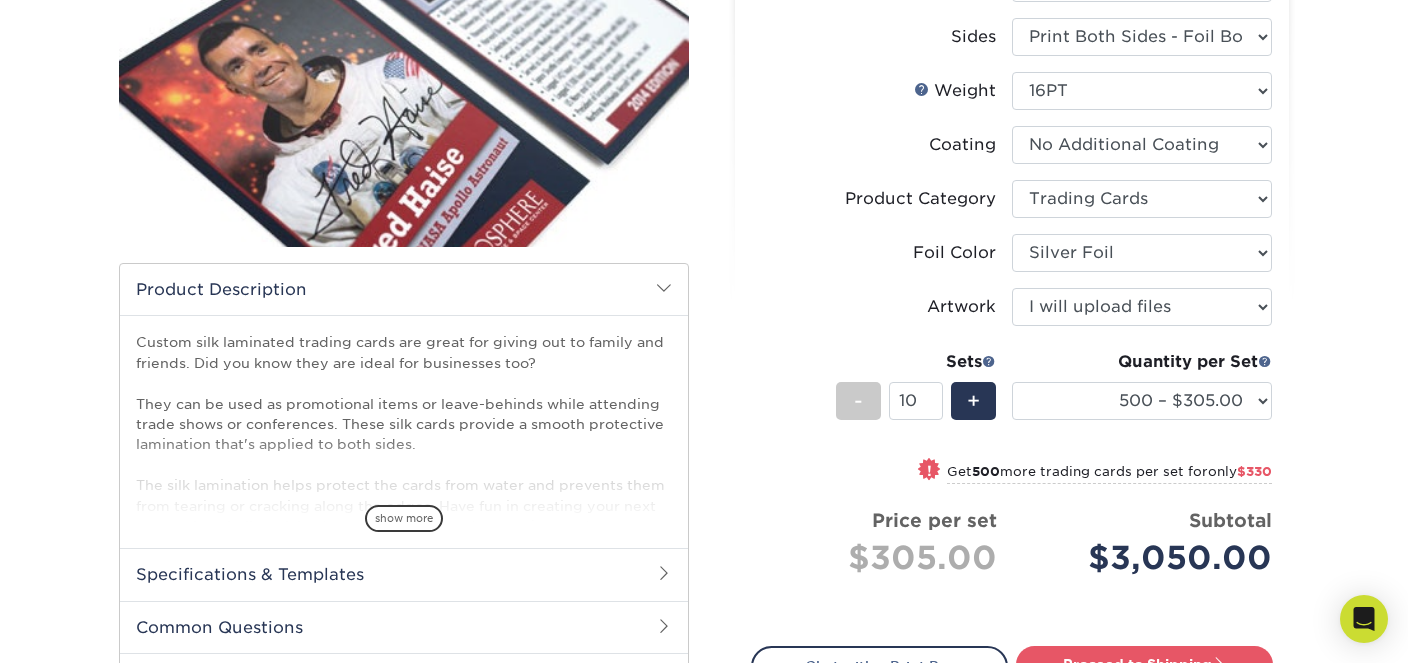scroll, scrollTop: 422, scrollLeft: 0, axis: vertical 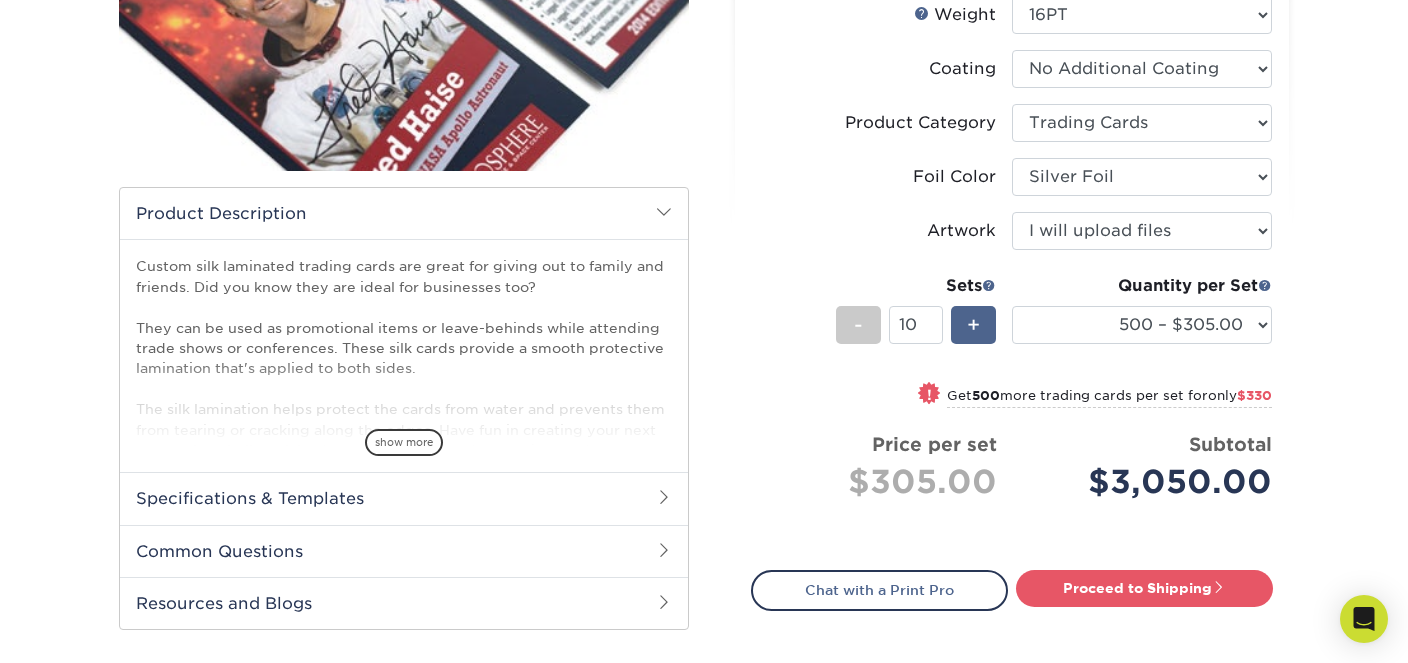 click on "+" at bounding box center (973, 325) 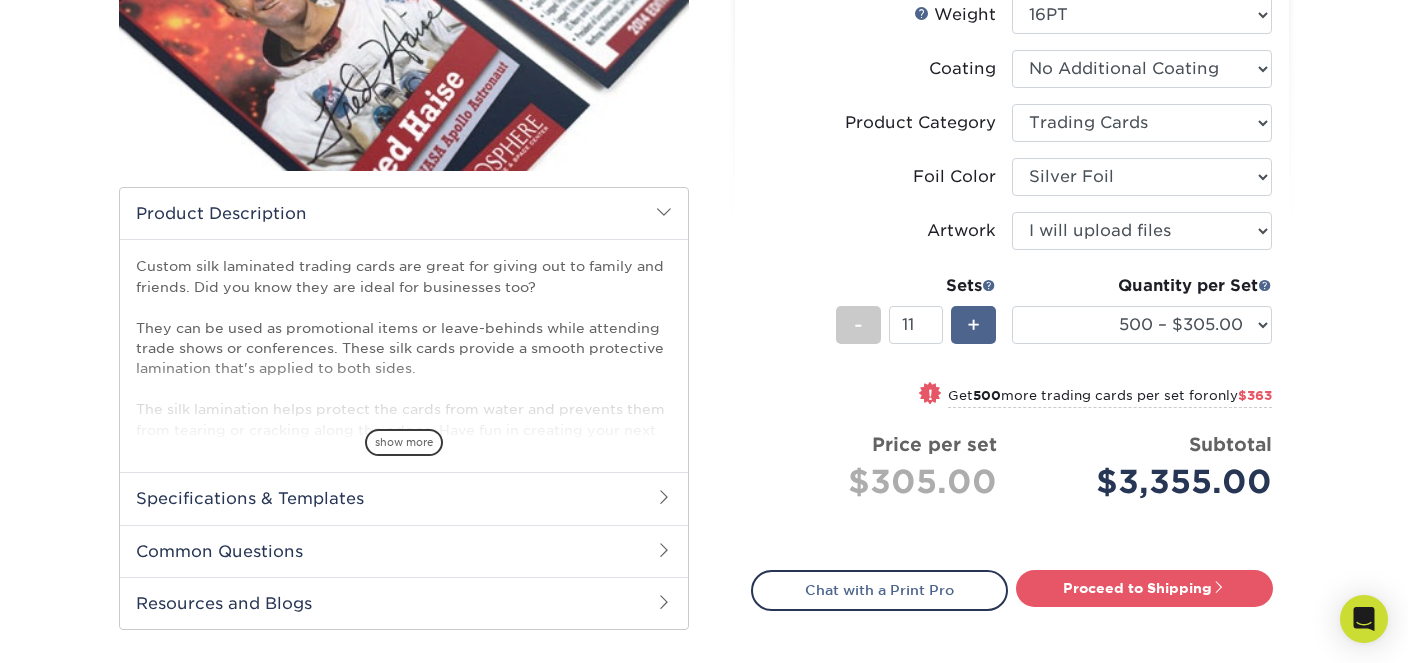 click on "+" at bounding box center [973, 325] 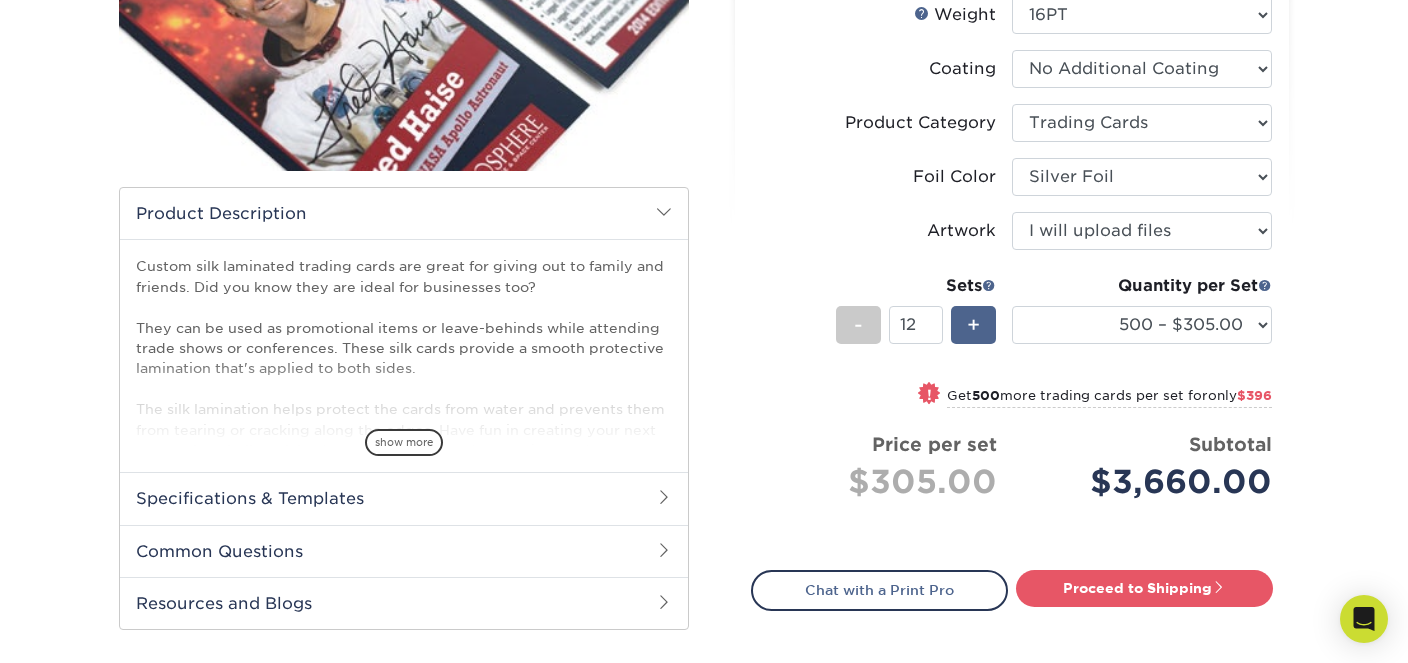 click on "+" at bounding box center (973, 325) 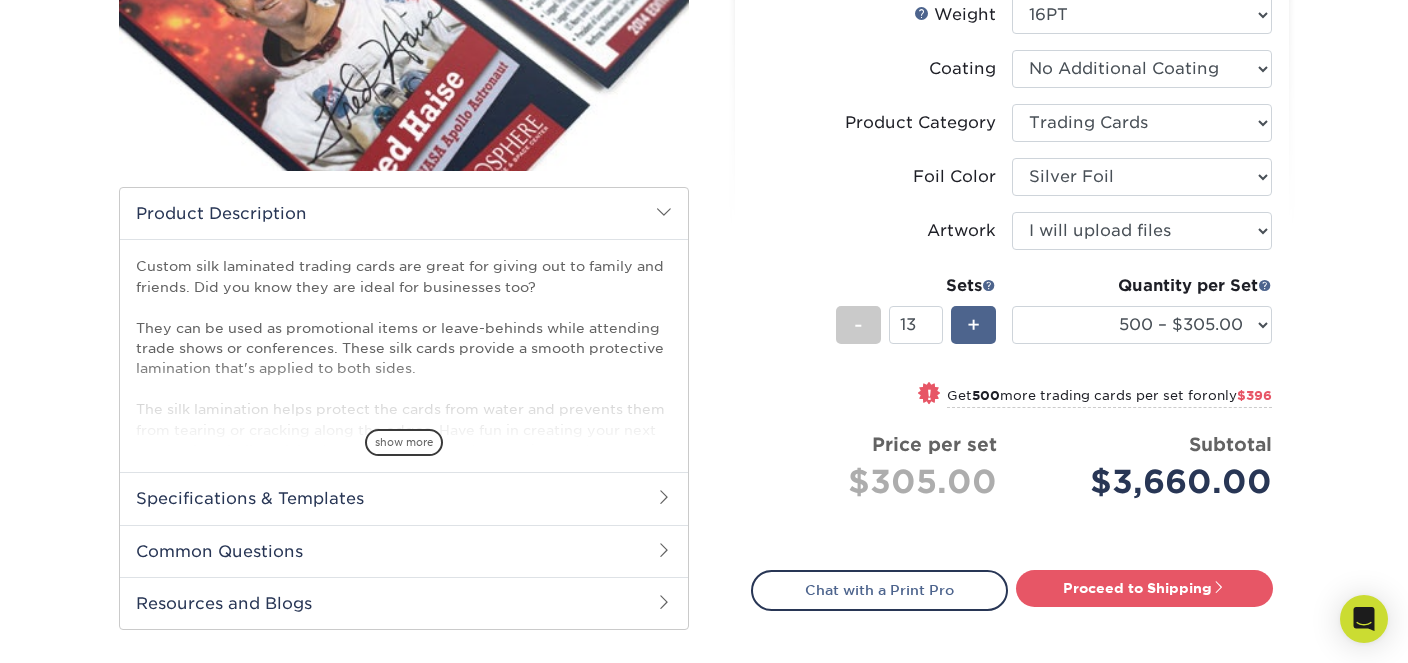 click on "+" at bounding box center [973, 325] 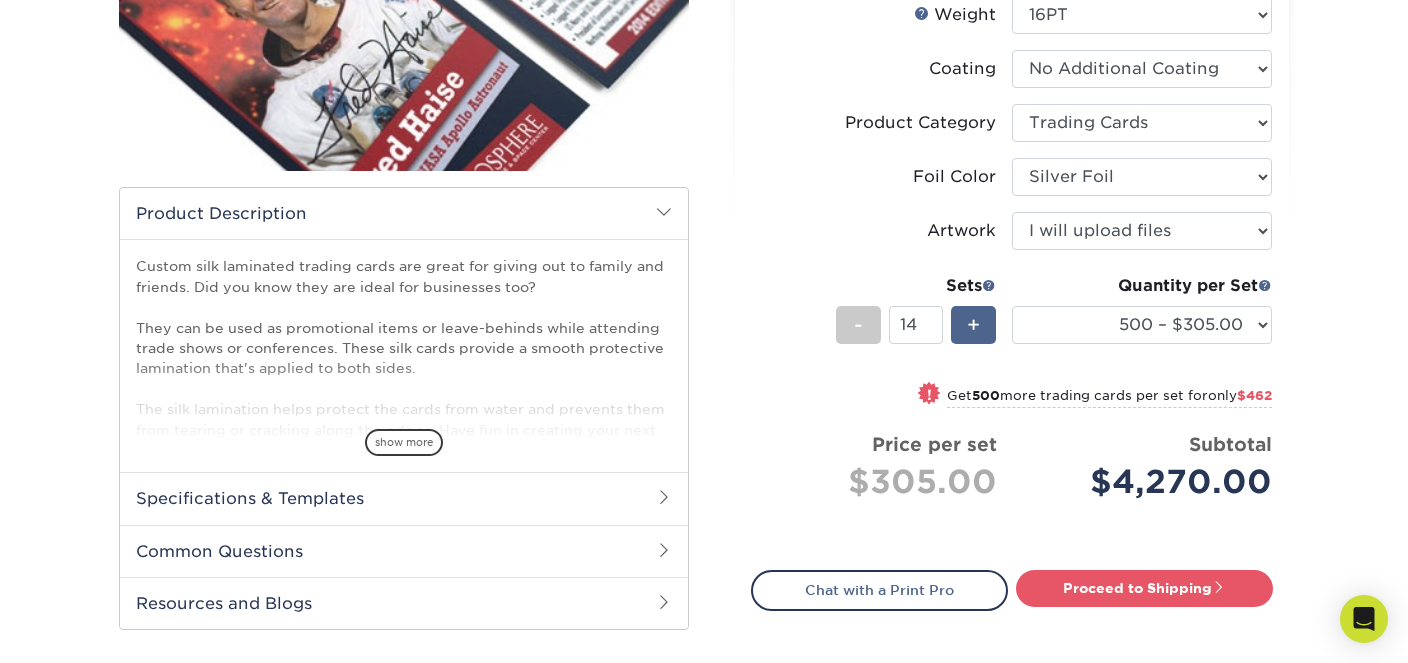 click on "+" at bounding box center (973, 325) 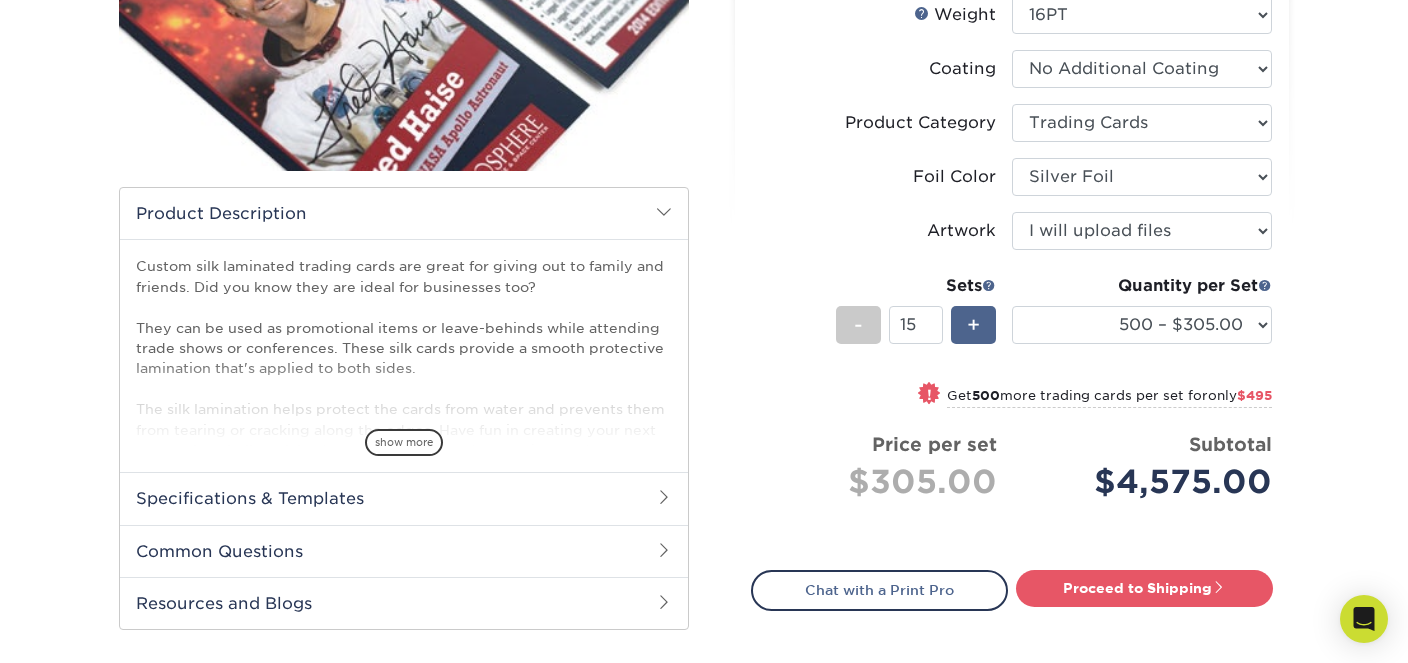 click on "+" at bounding box center [973, 325] 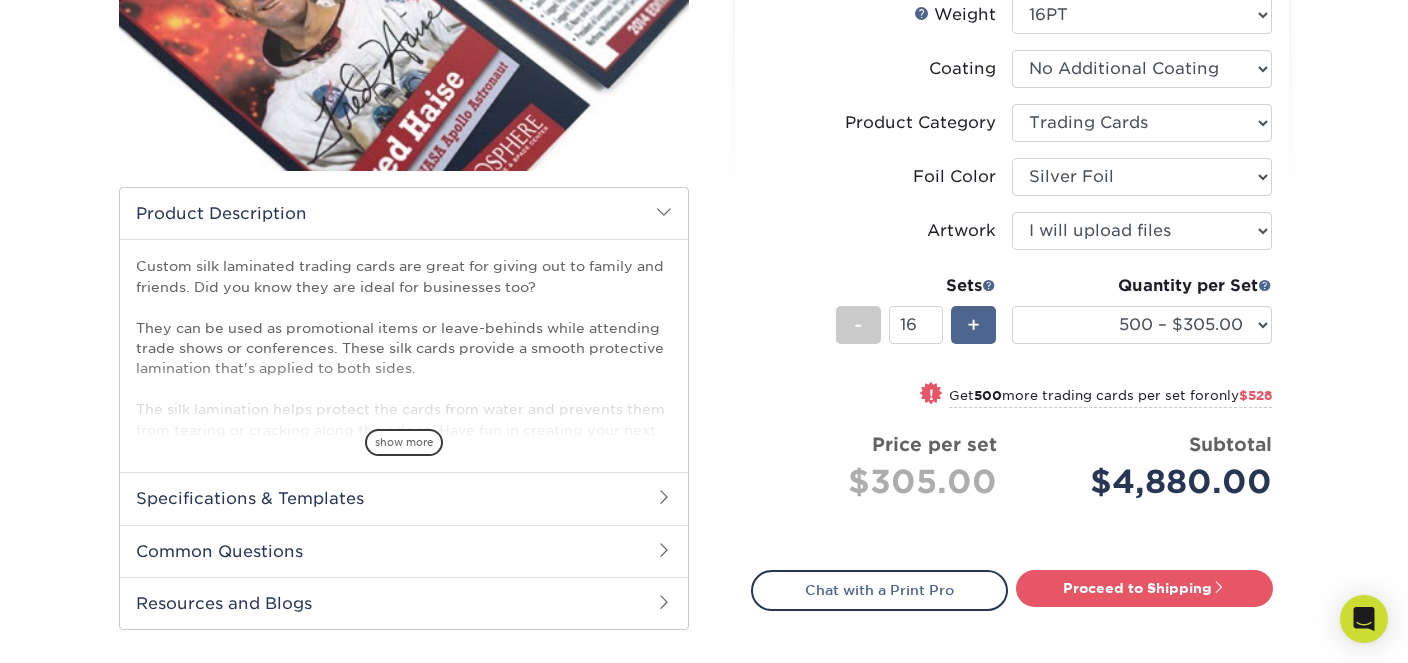 click on "+" at bounding box center (973, 325) 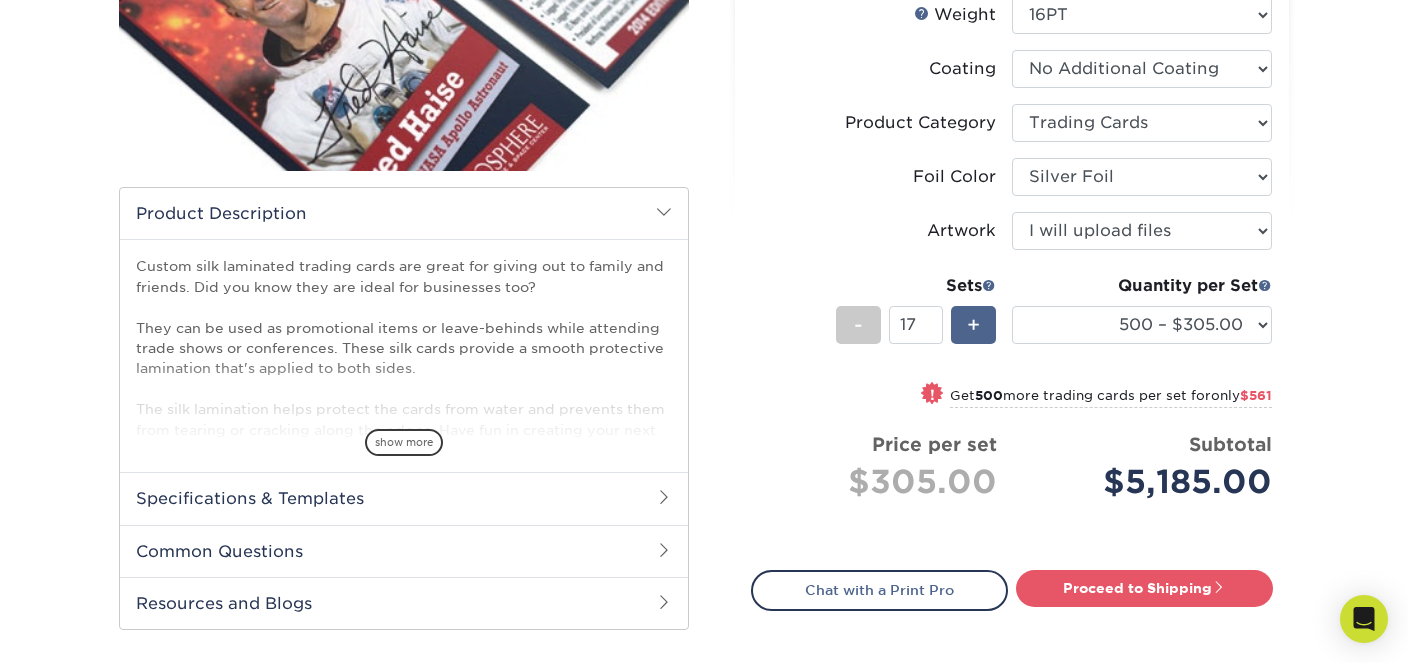 click on "+" at bounding box center (973, 325) 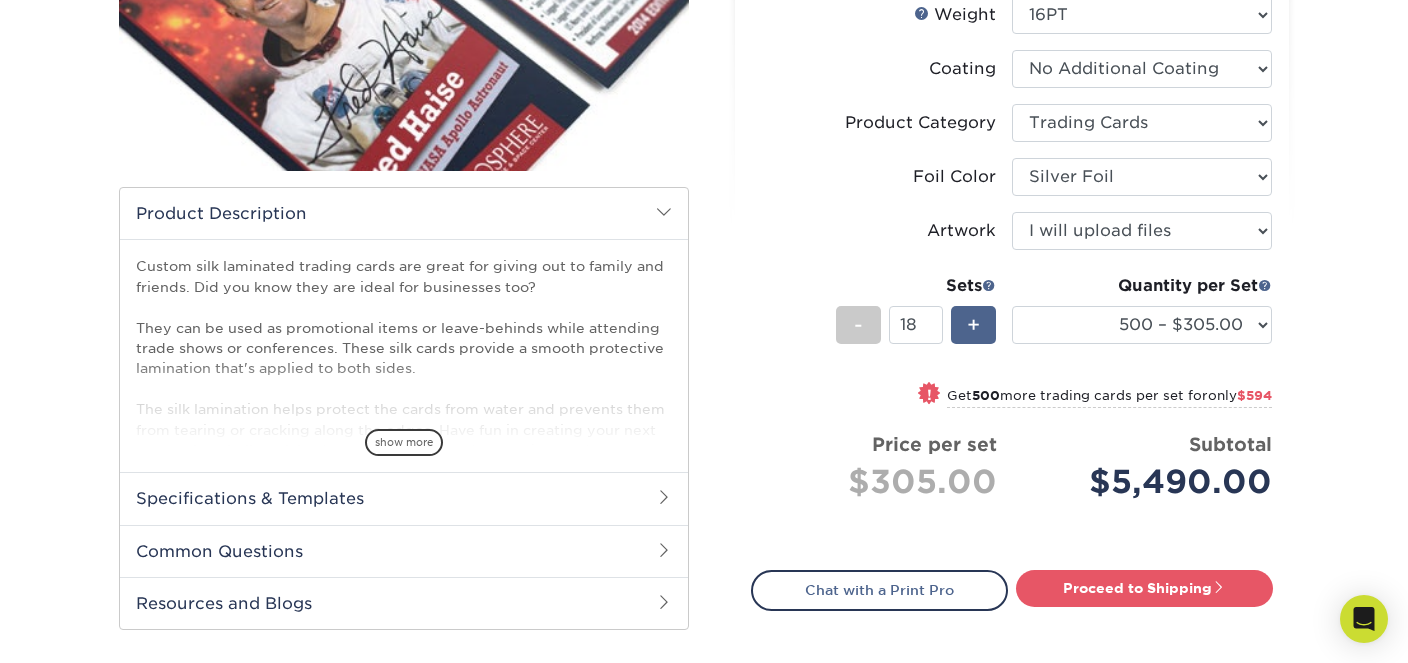 click on "+" at bounding box center (973, 325) 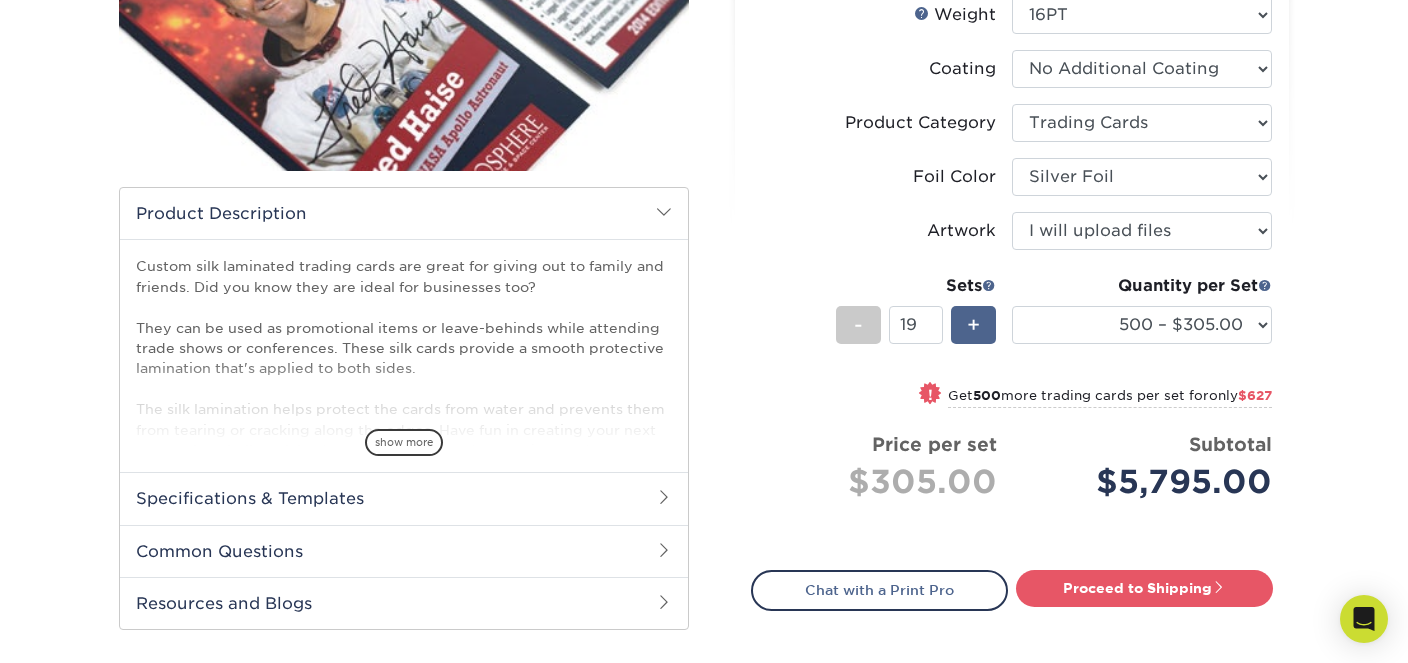 click on "+" at bounding box center [973, 325] 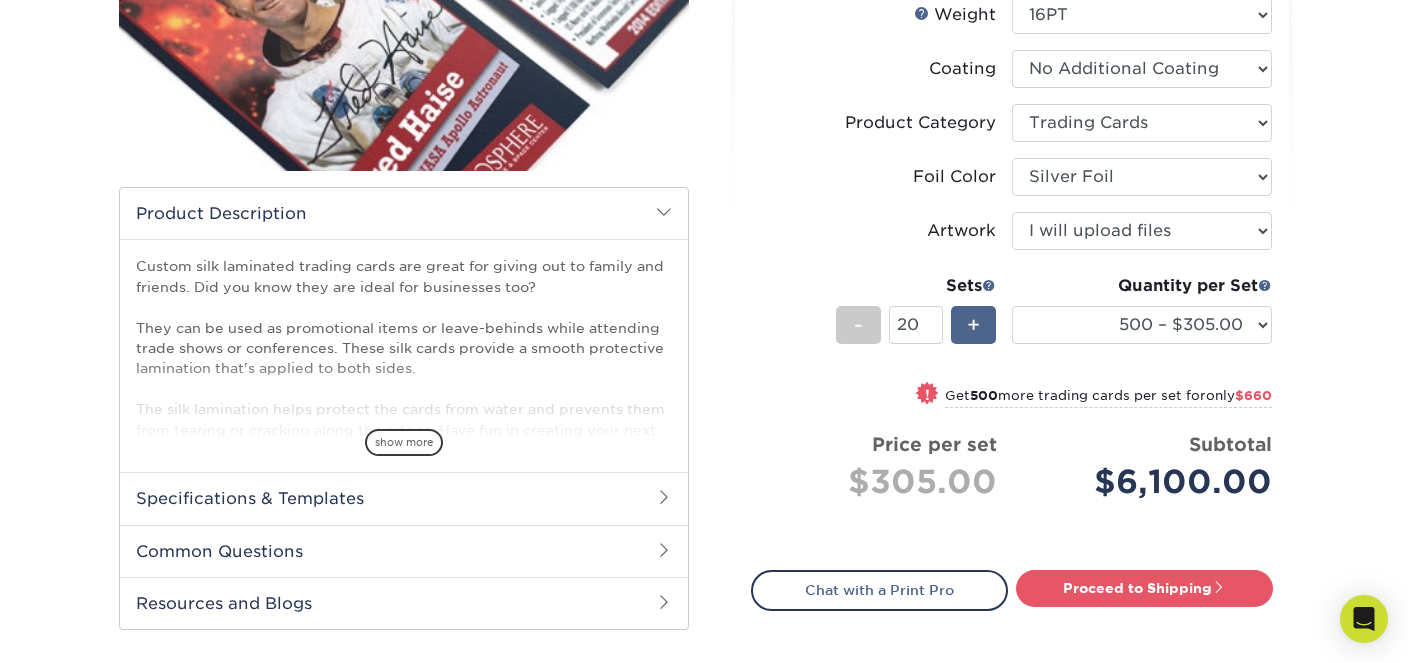 click on "+" at bounding box center (973, 325) 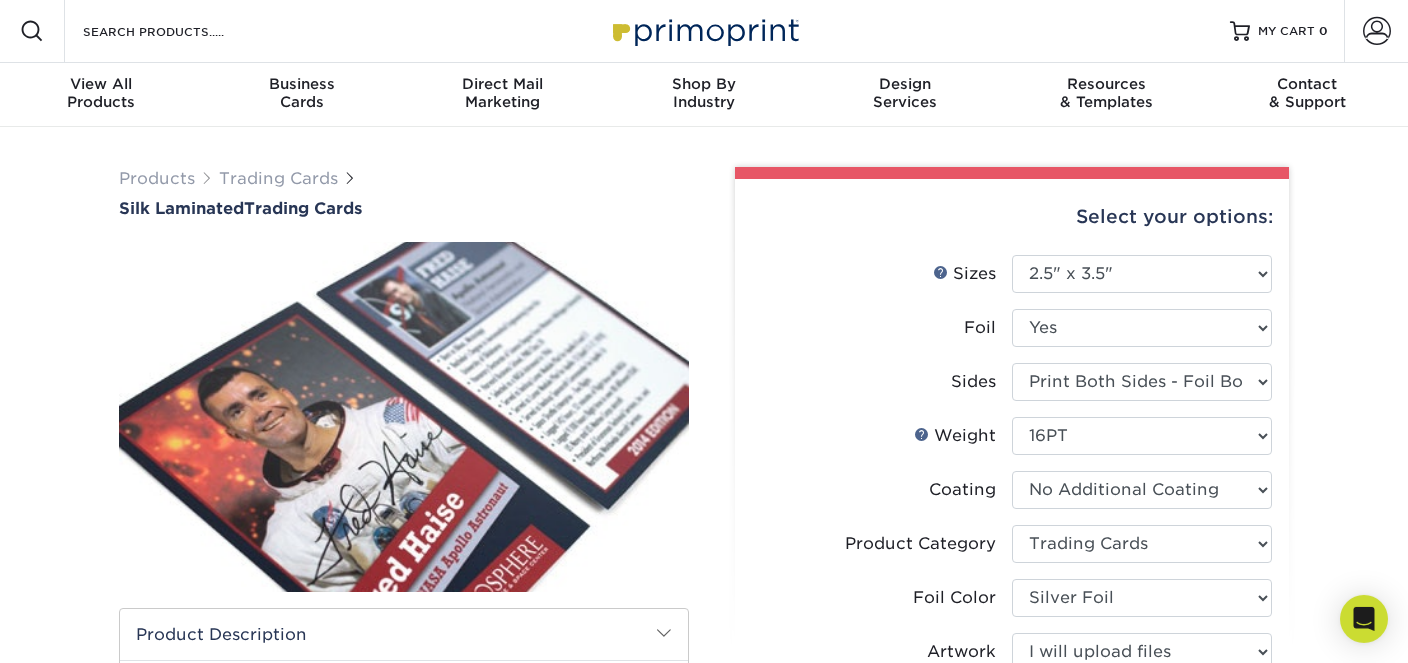 scroll, scrollTop: 0, scrollLeft: 0, axis: both 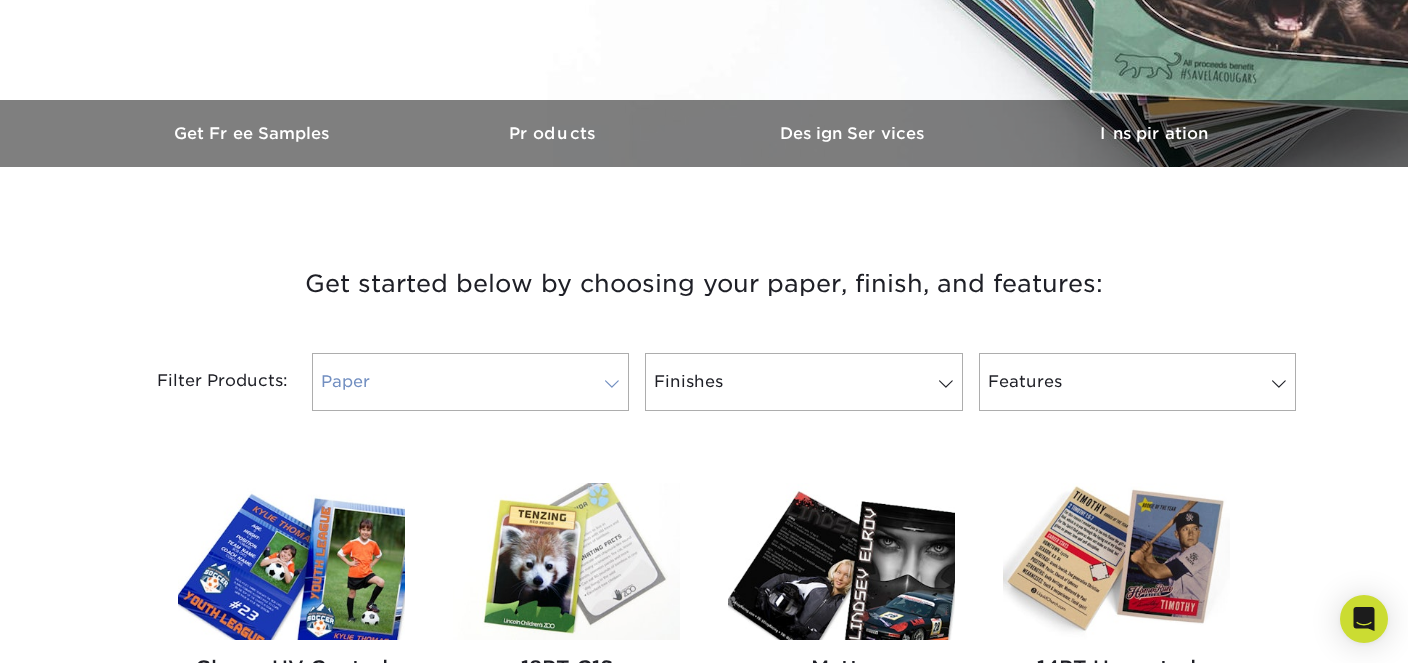 click at bounding box center (612, 384) 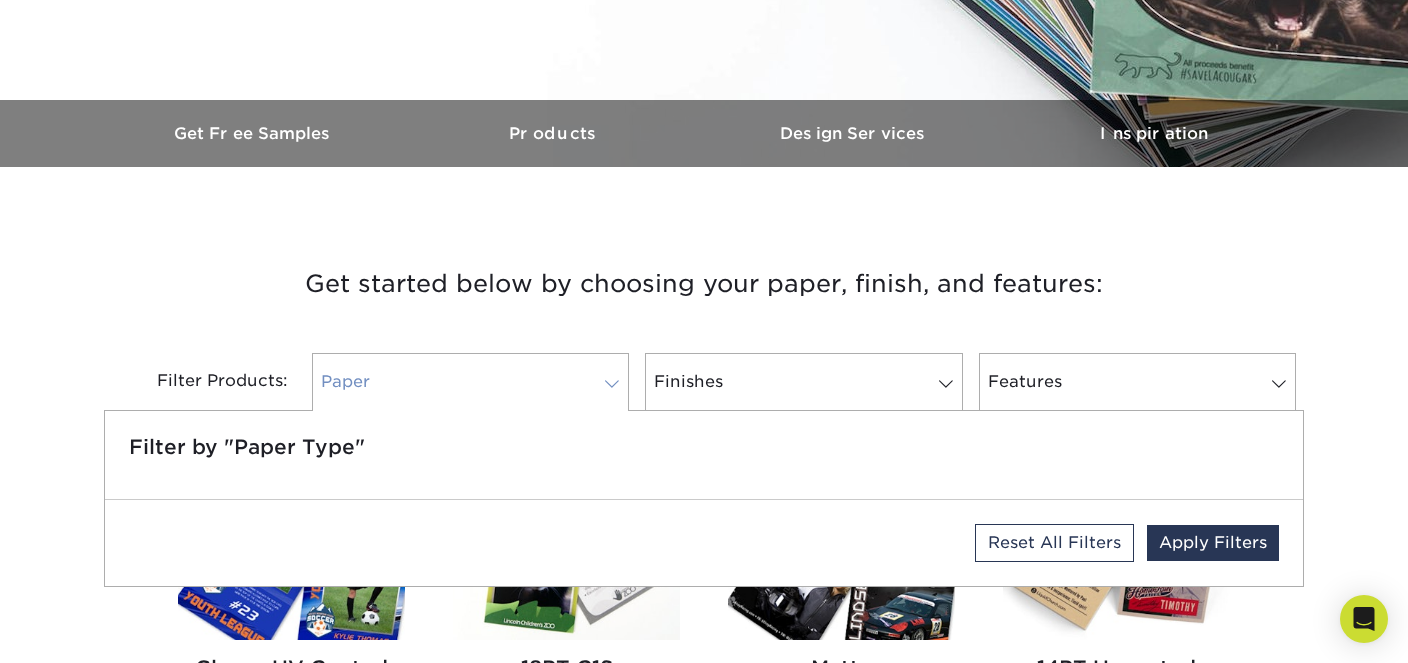 click at bounding box center [612, 384] 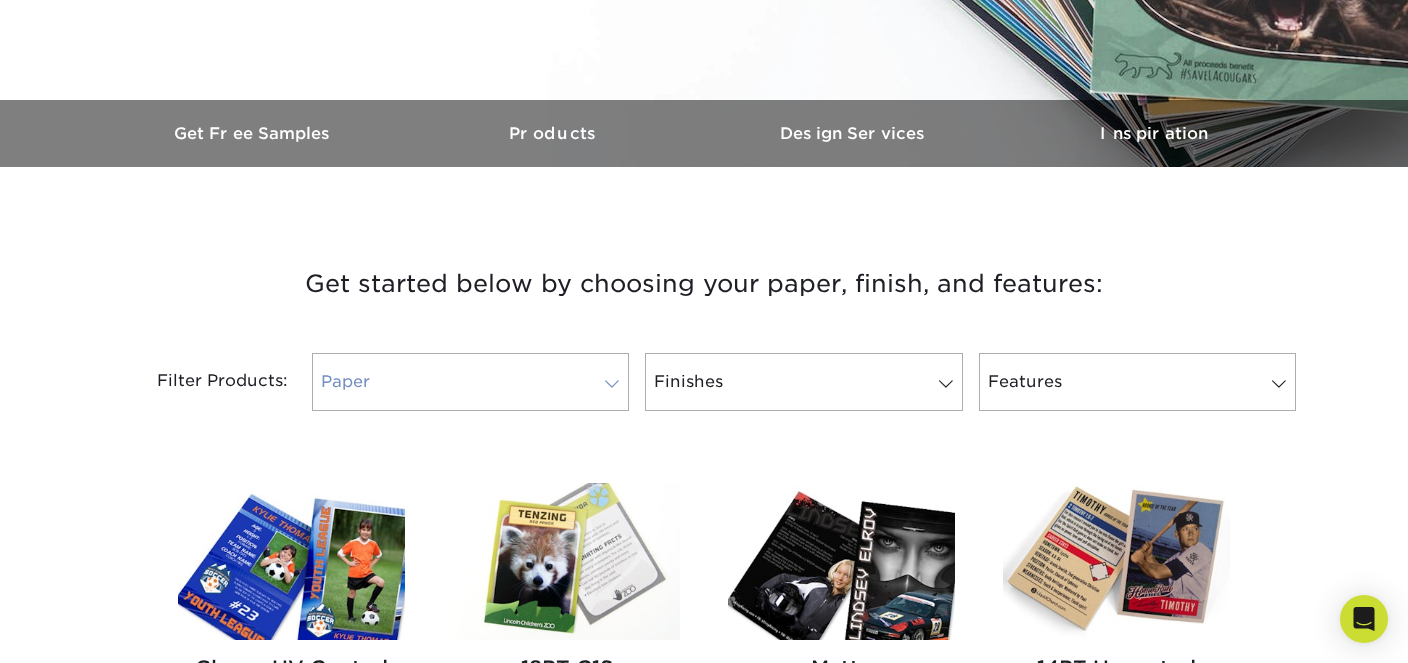 click at bounding box center [612, 384] 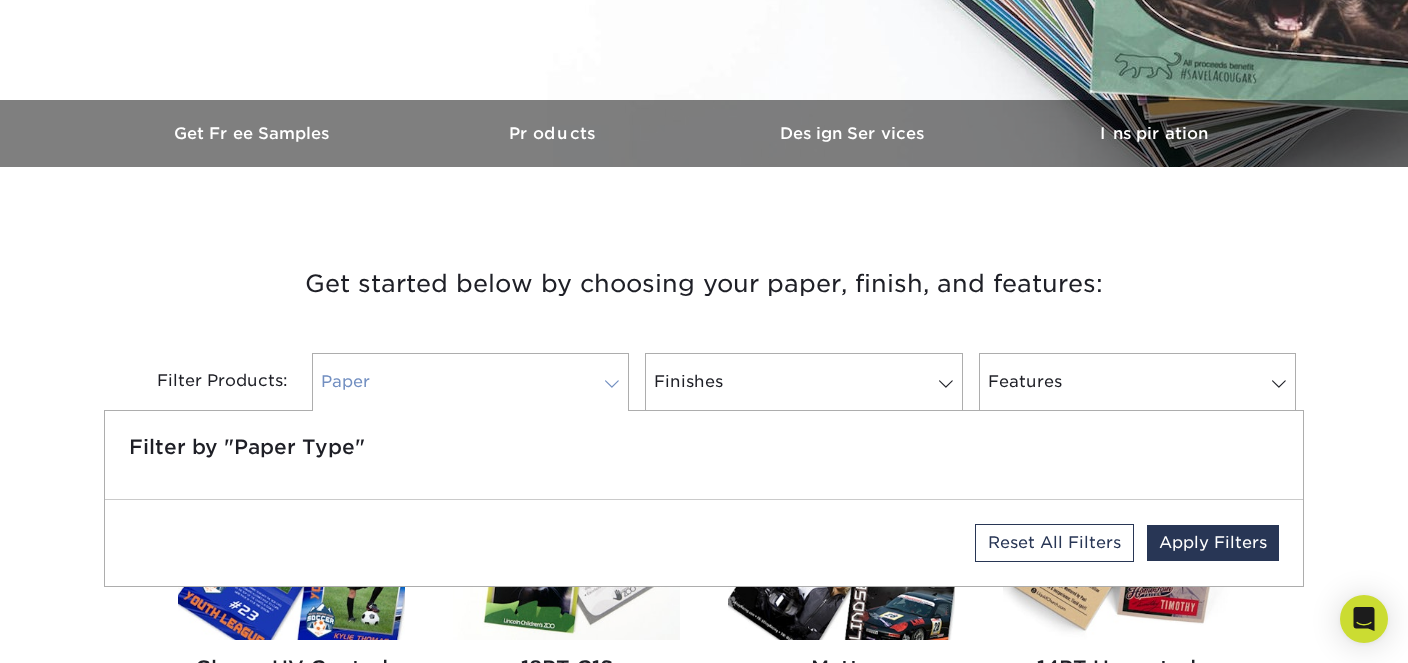 click at bounding box center [612, 384] 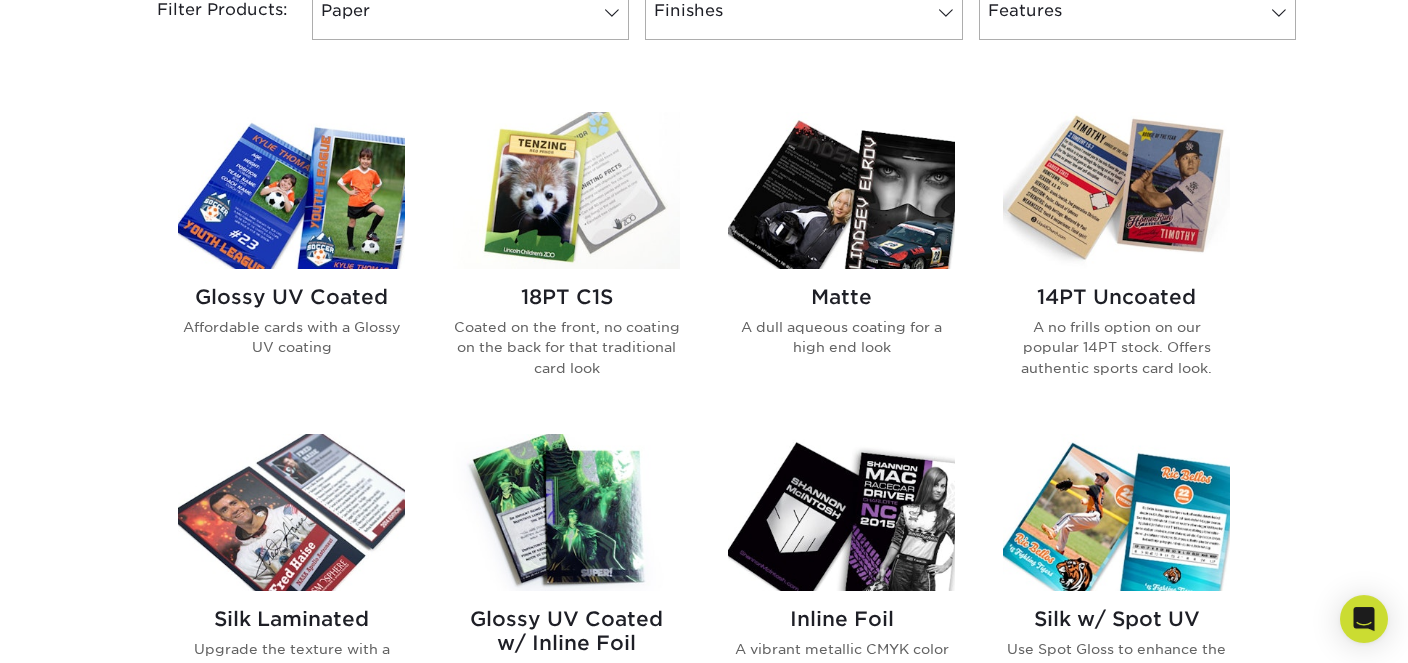 scroll, scrollTop: 844, scrollLeft: 0, axis: vertical 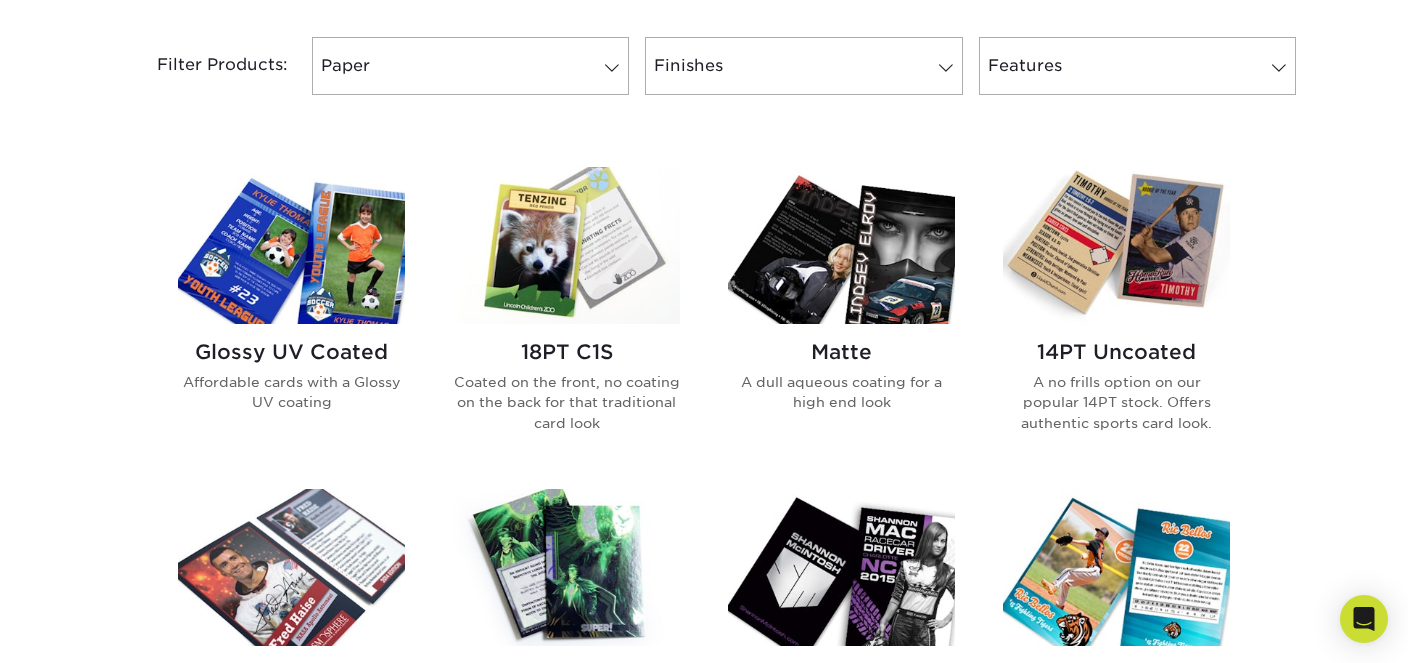 click at bounding box center (1116, 245) 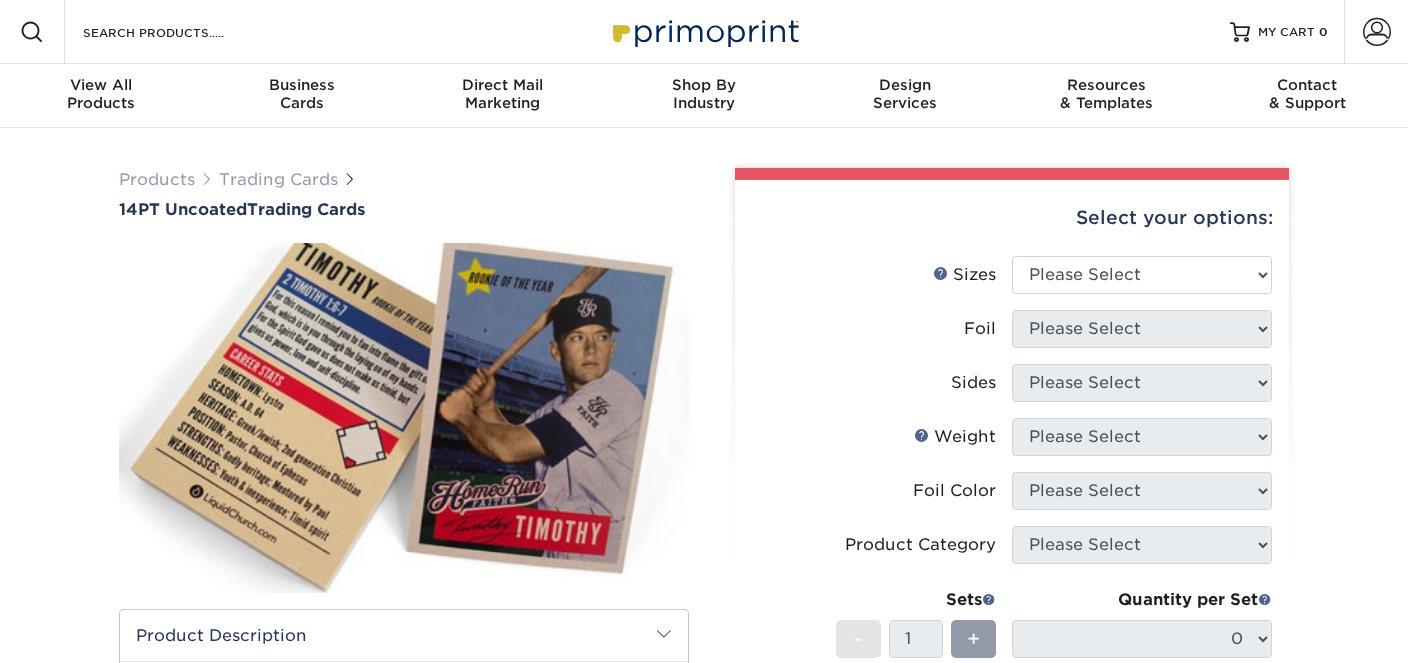 scroll, scrollTop: 0, scrollLeft: 0, axis: both 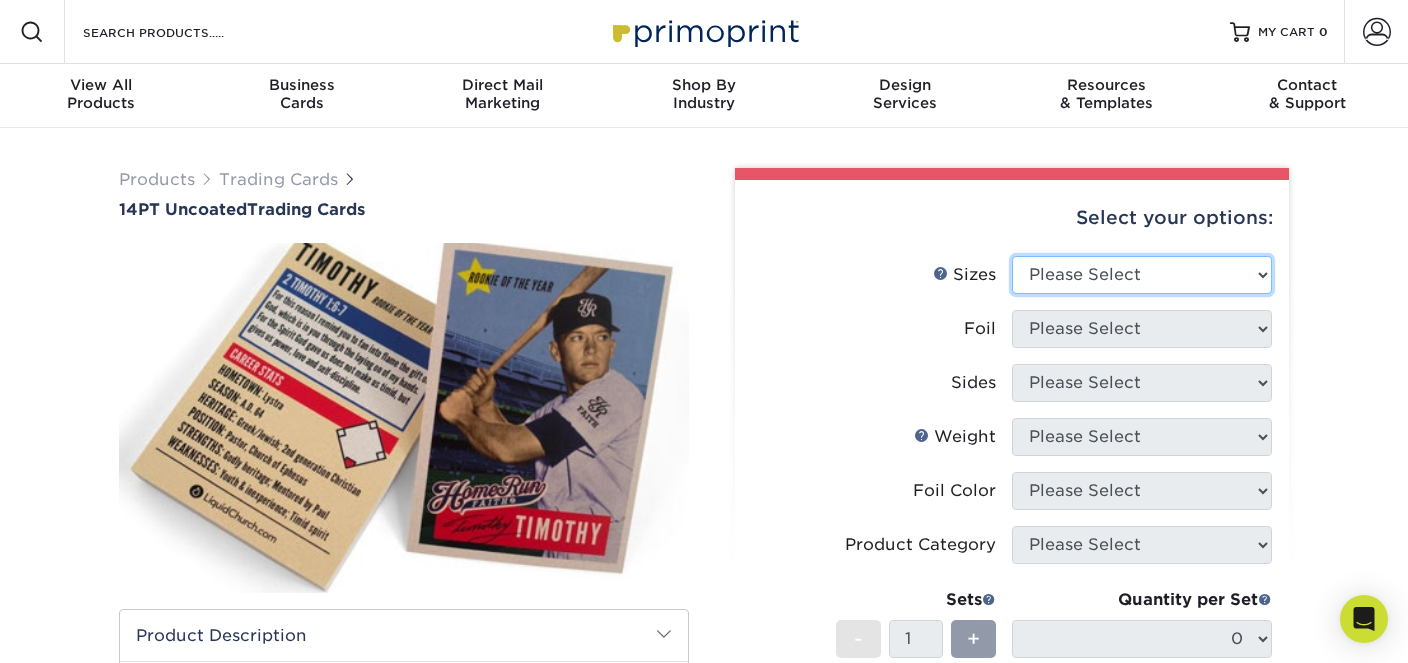 click on "Please Select
2.5" x 3.5"" at bounding box center (1142, 275) 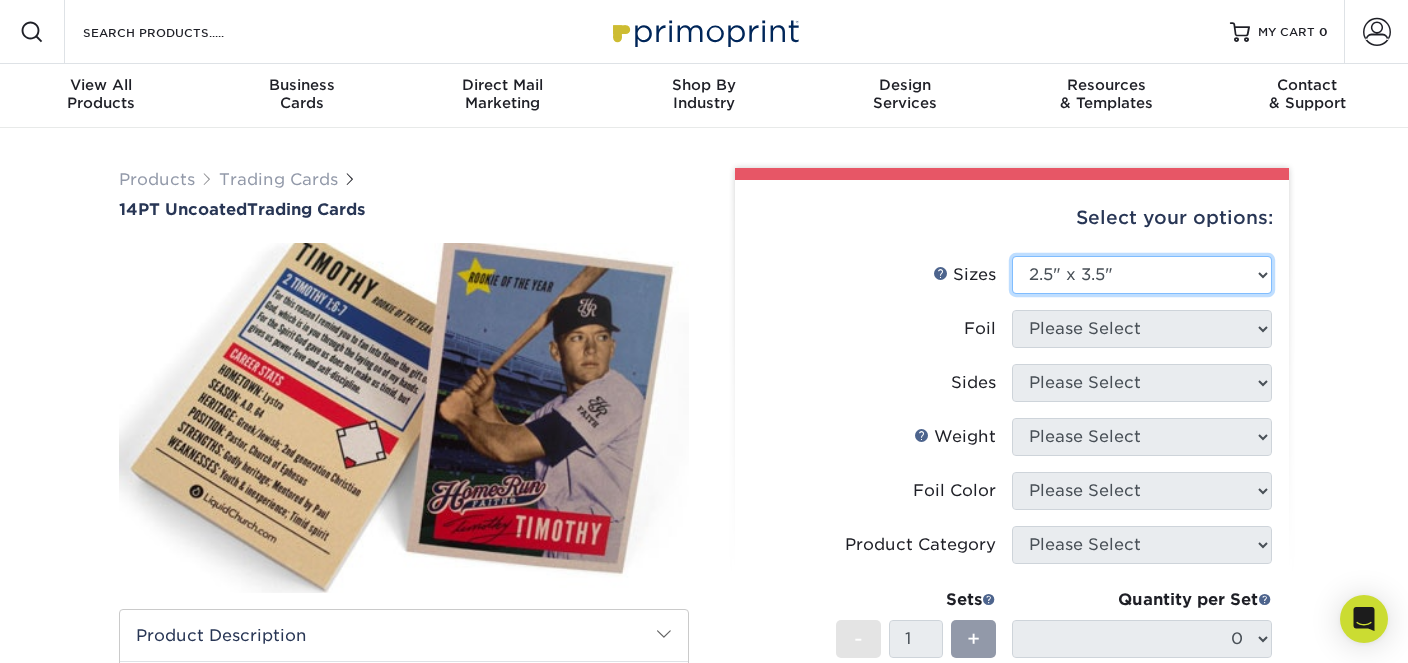 click on "2.5" x 3.5"" at bounding box center [0, 0] 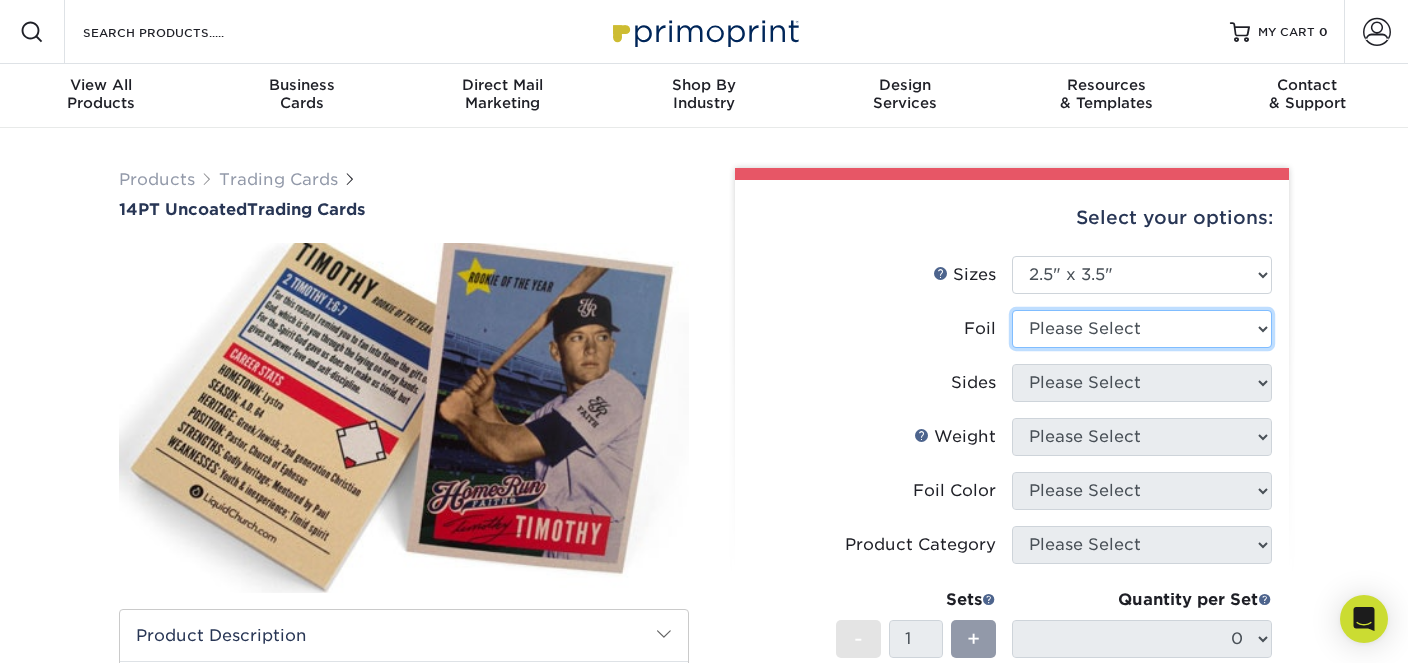 click on "Please Select Yes No" at bounding box center [1142, 329] 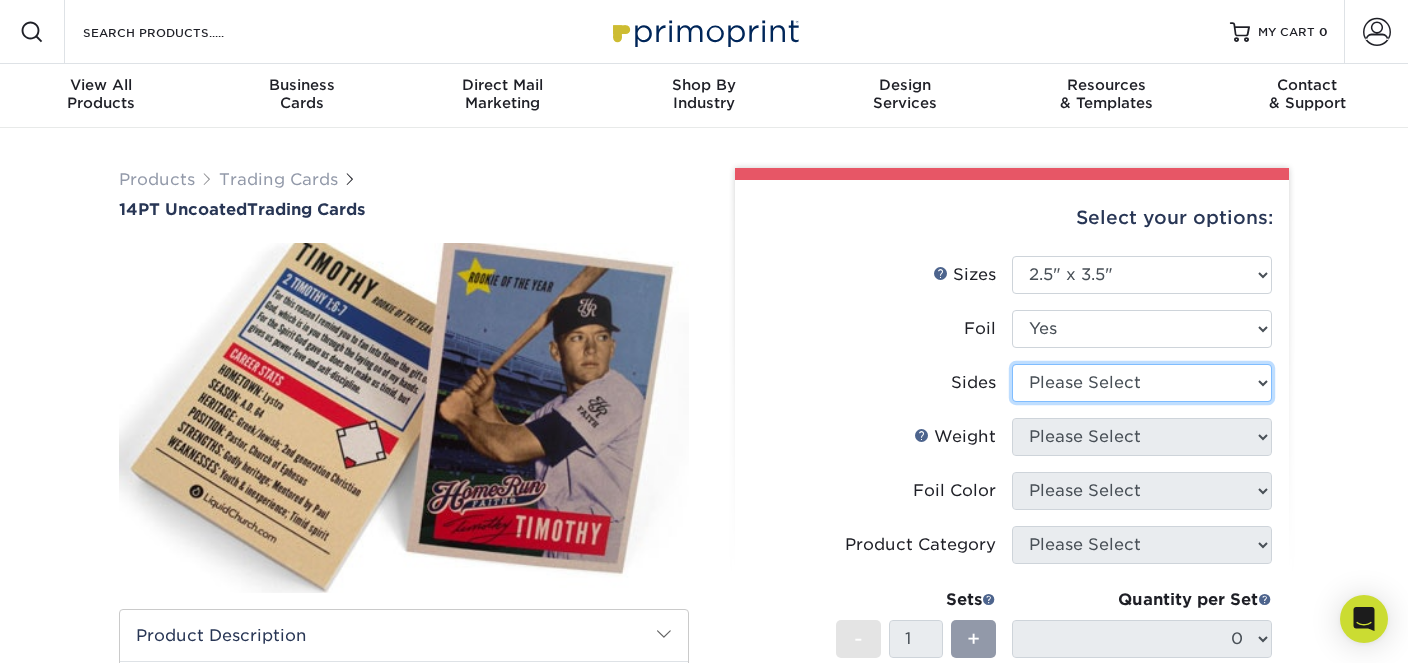 click on "Please Select Print Both Sides Print Both Sides - Foil Both Sides Print Both Sides - Foil Front Only Print Front Only Print Front Only - Foil Front Only" at bounding box center (1142, 383) 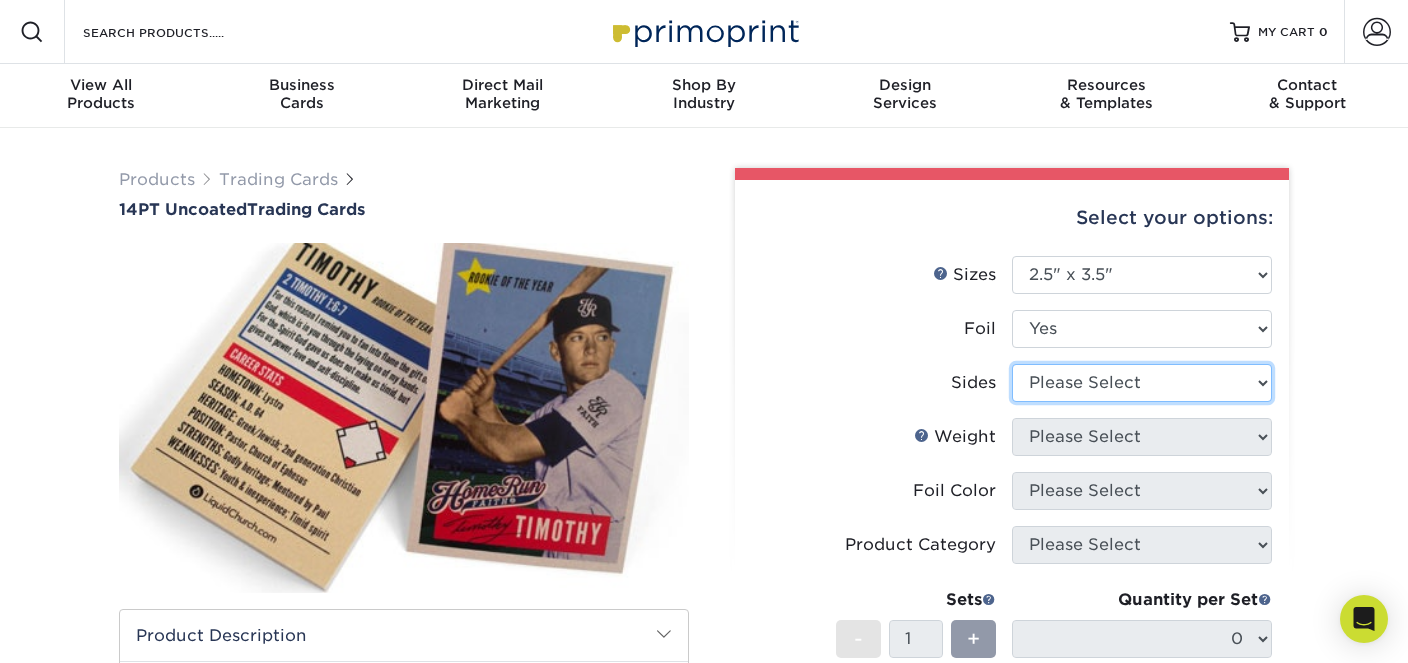 select on "34527644-b4fd-4ffb-9092-1318eefcd9d9" 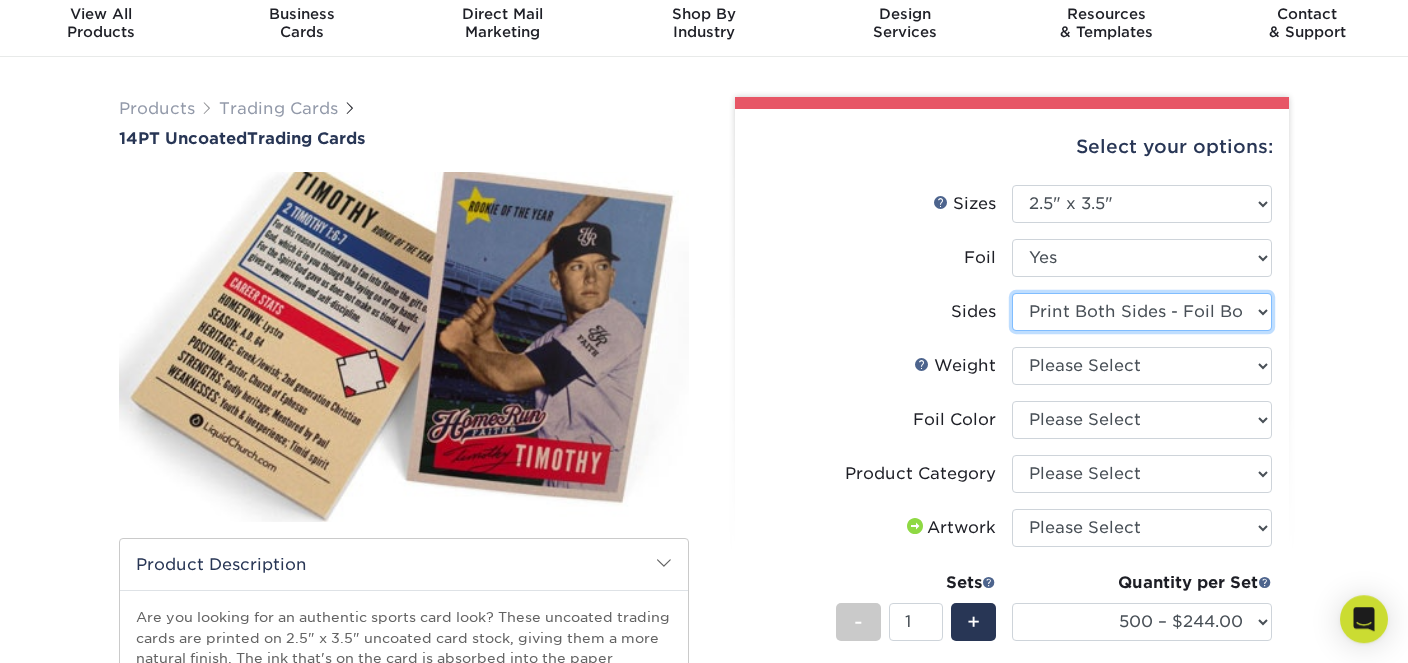 scroll, scrollTop: 105, scrollLeft: 0, axis: vertical 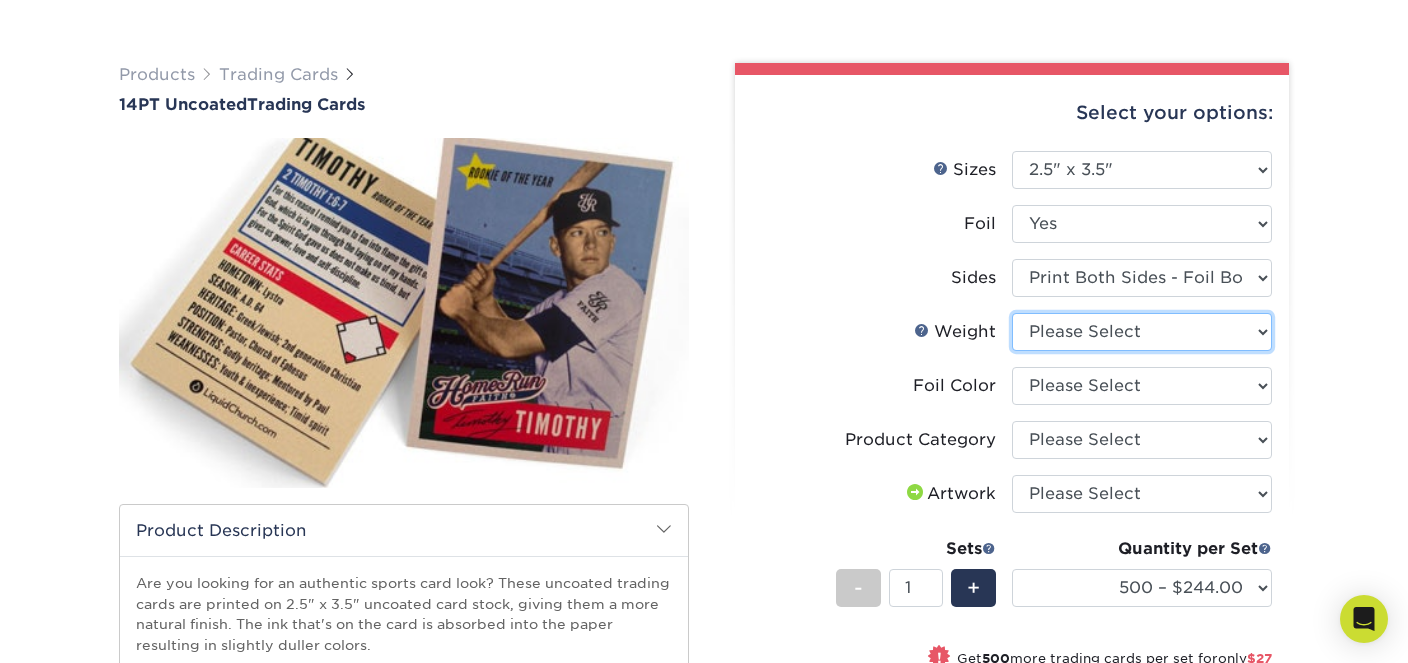 click on "Please Select 14PT Uncoated" at bounding box center [1142, 332] 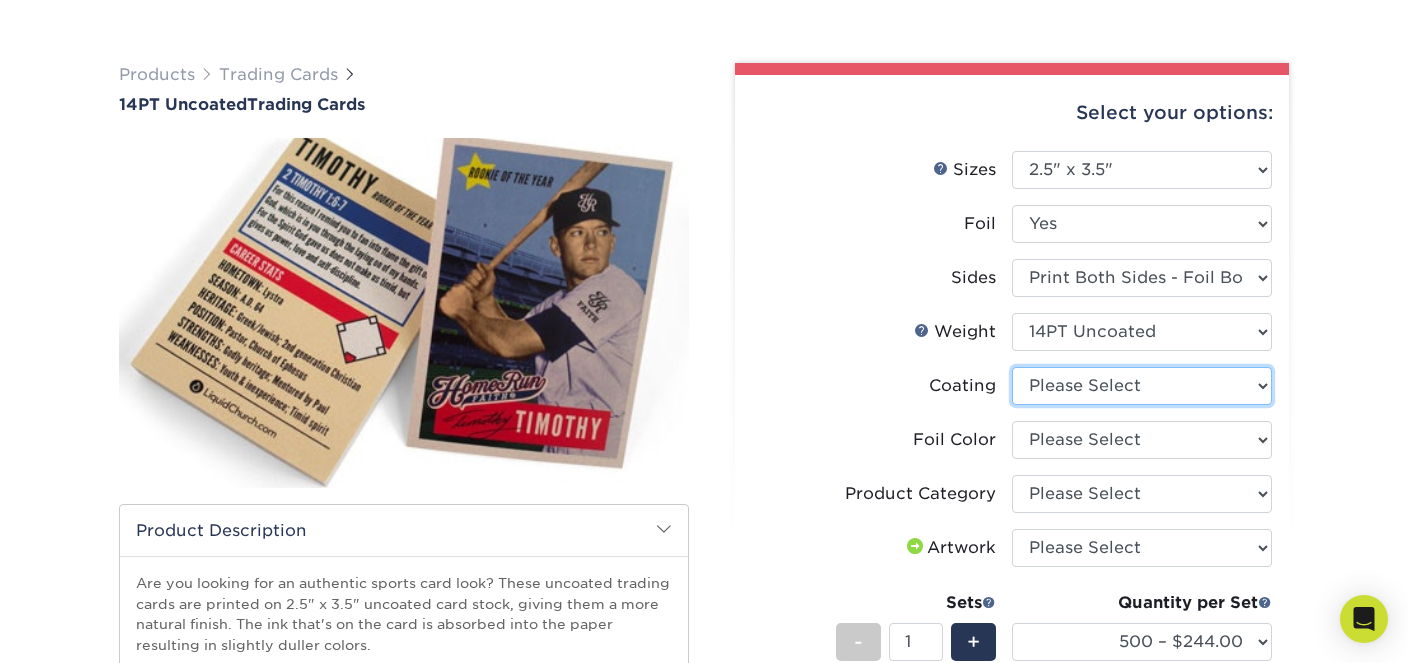 click at bounding box center [1142, 386] 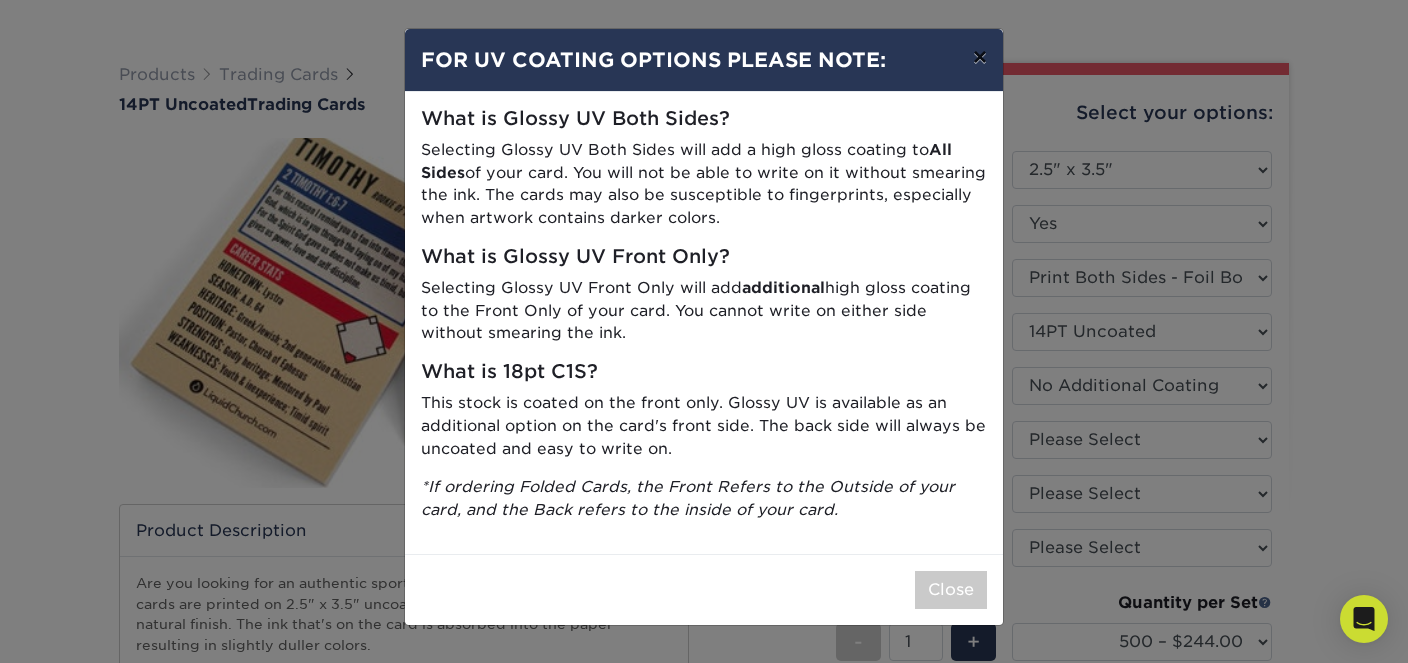 click on "×" at bounding box center (980, 57) 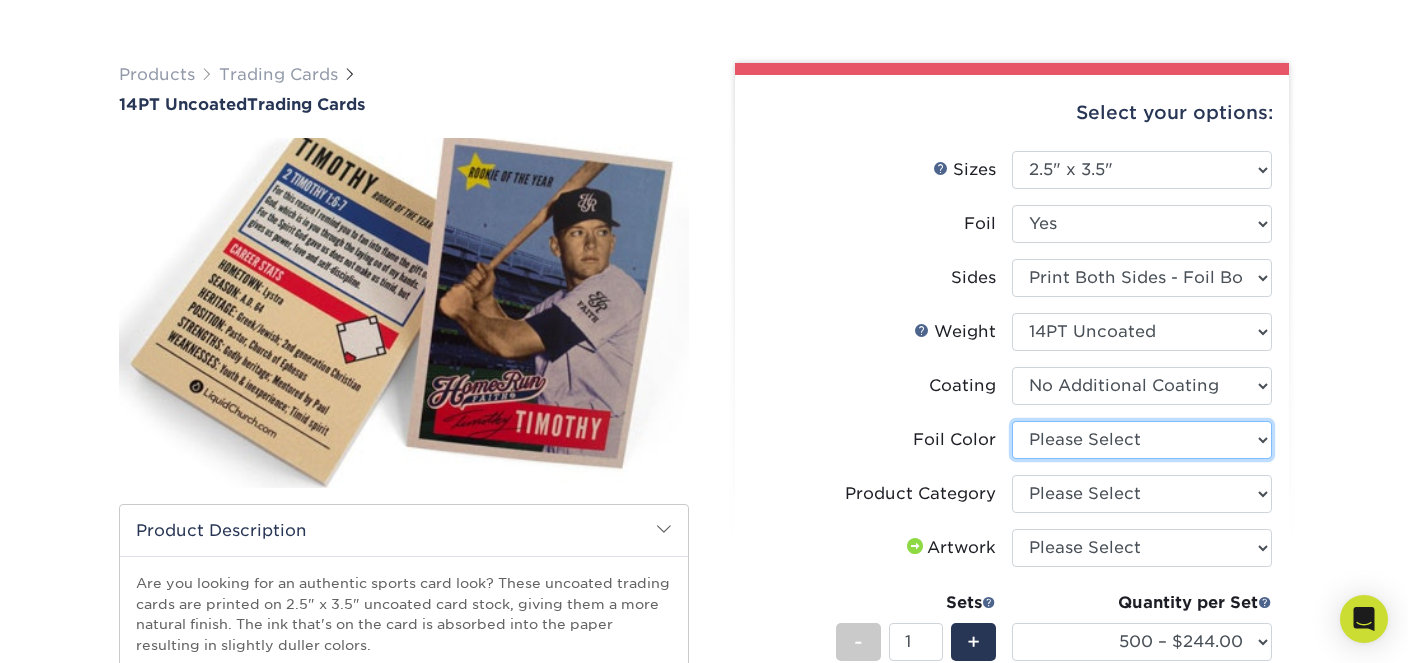 click on "Please Select Silver Foil Rose Gold Foil Red Foil Gold Foil Copper Foil Black Foil Blue Foil" at bounding box center [1142, 440] 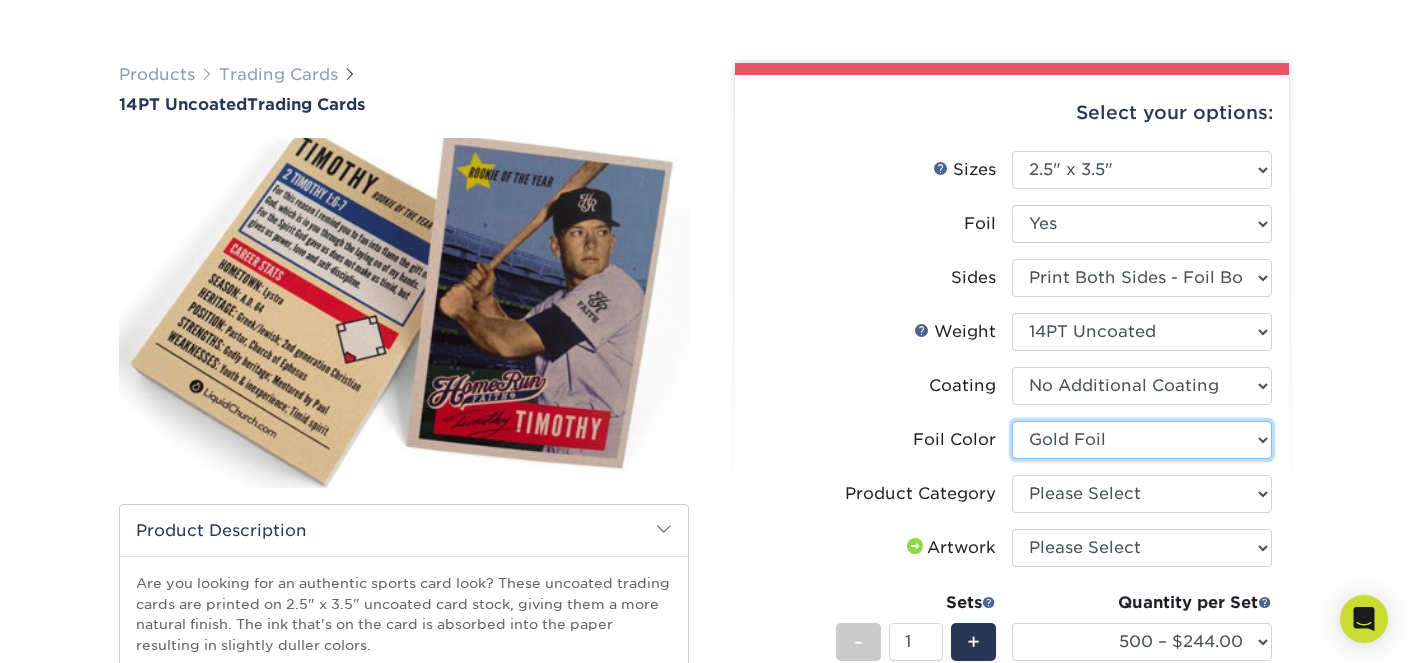 click on "Gold Foil" at bounding box center (0, 0) 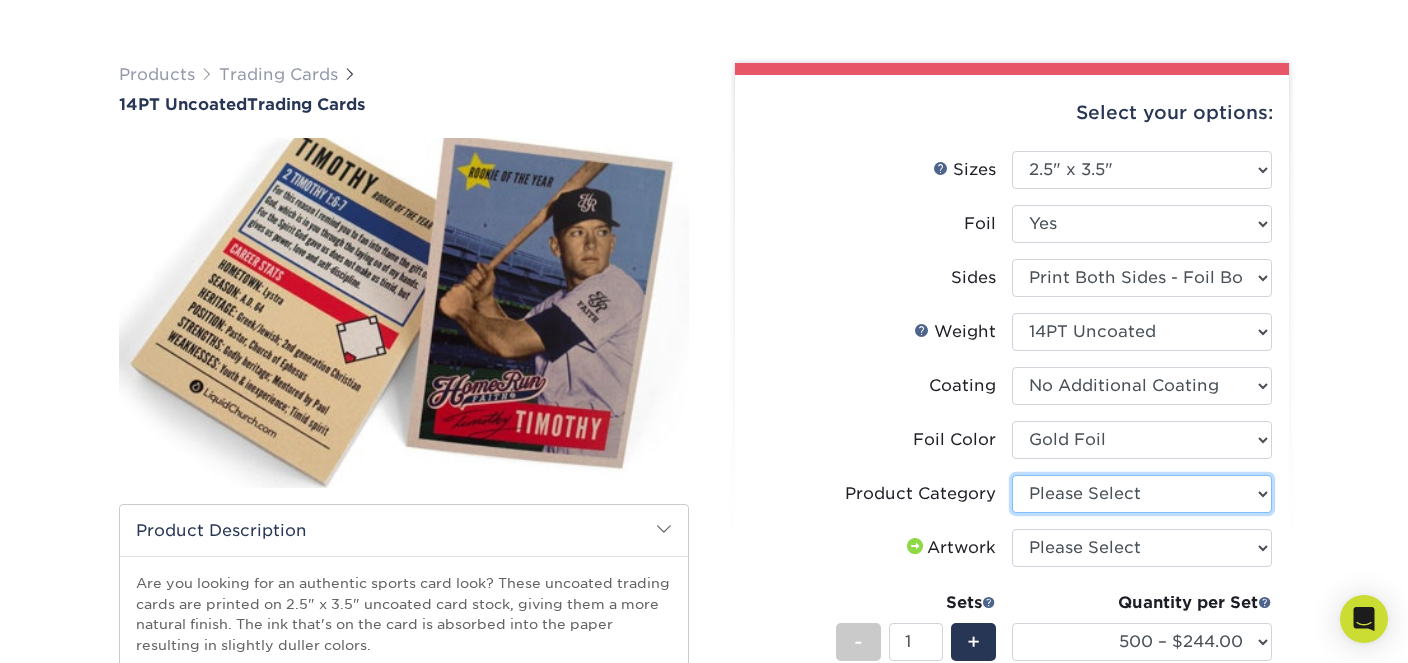 click on "Please Select Trading Cards" at bounding box center [1142, 494] 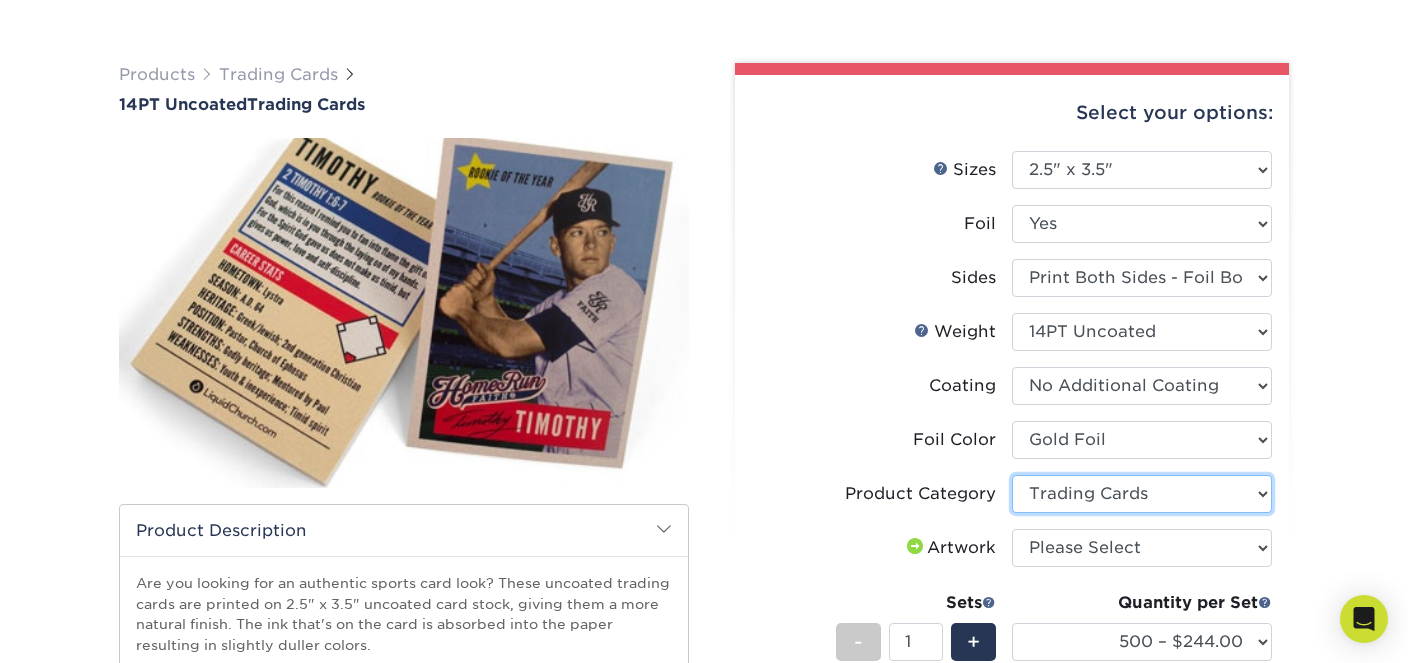 click on "Trading Cards" at bounding box center (0, 0) 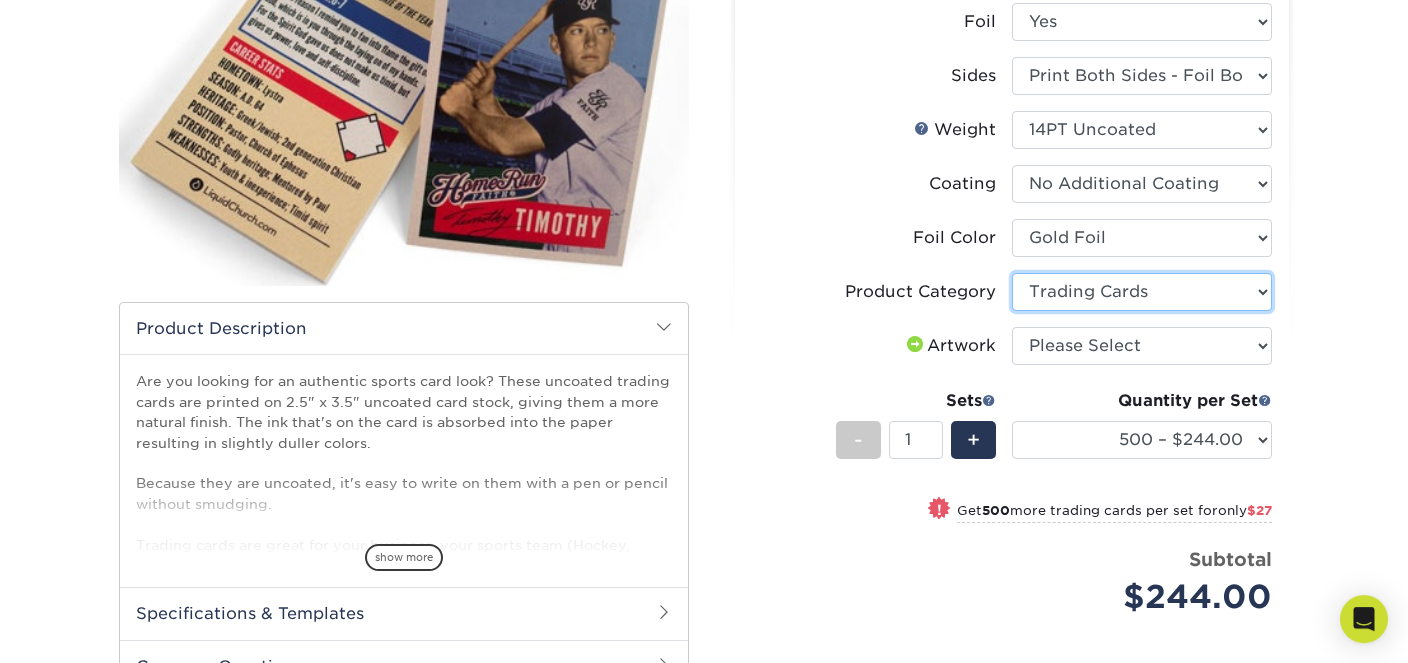 scroll, scrollTop: 316, scrollLeft: 0, axis: vertical 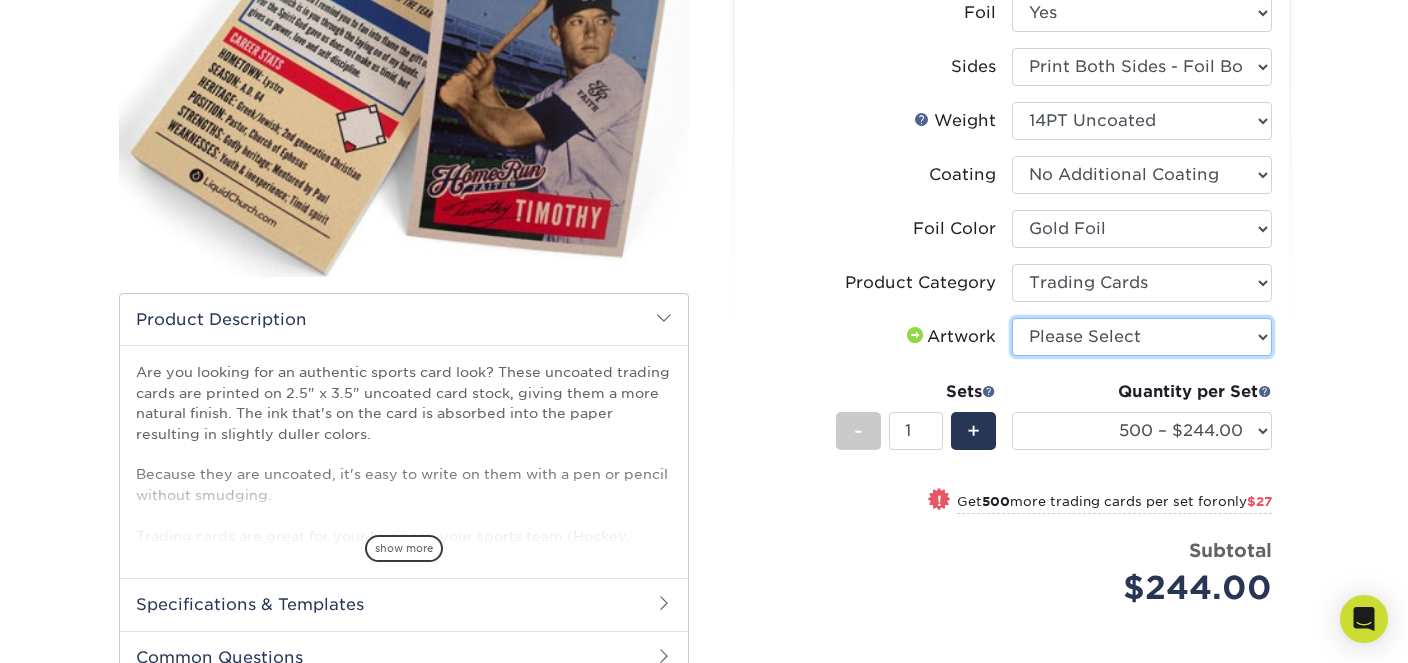 click on "Please Select I will upload files I need a design - $100" at bounding box center (1142, 337) 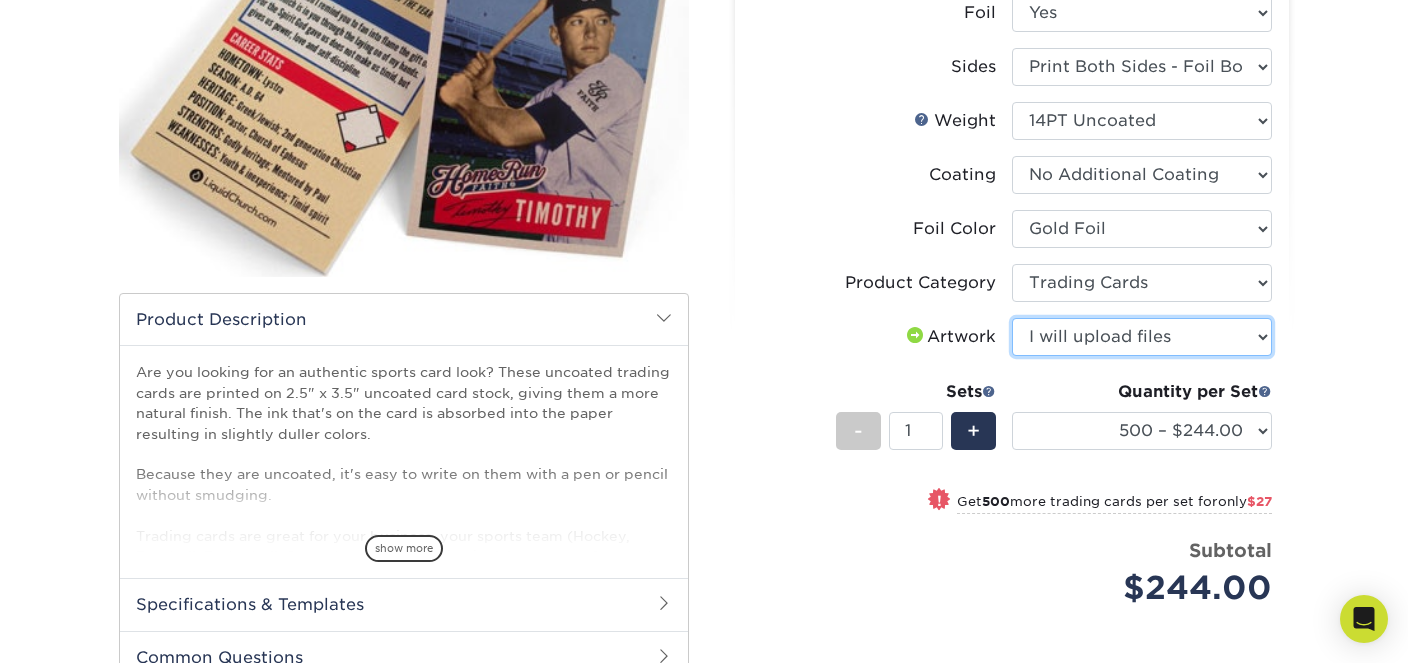 click on "I will upload files" at bounding box center [0, 0] 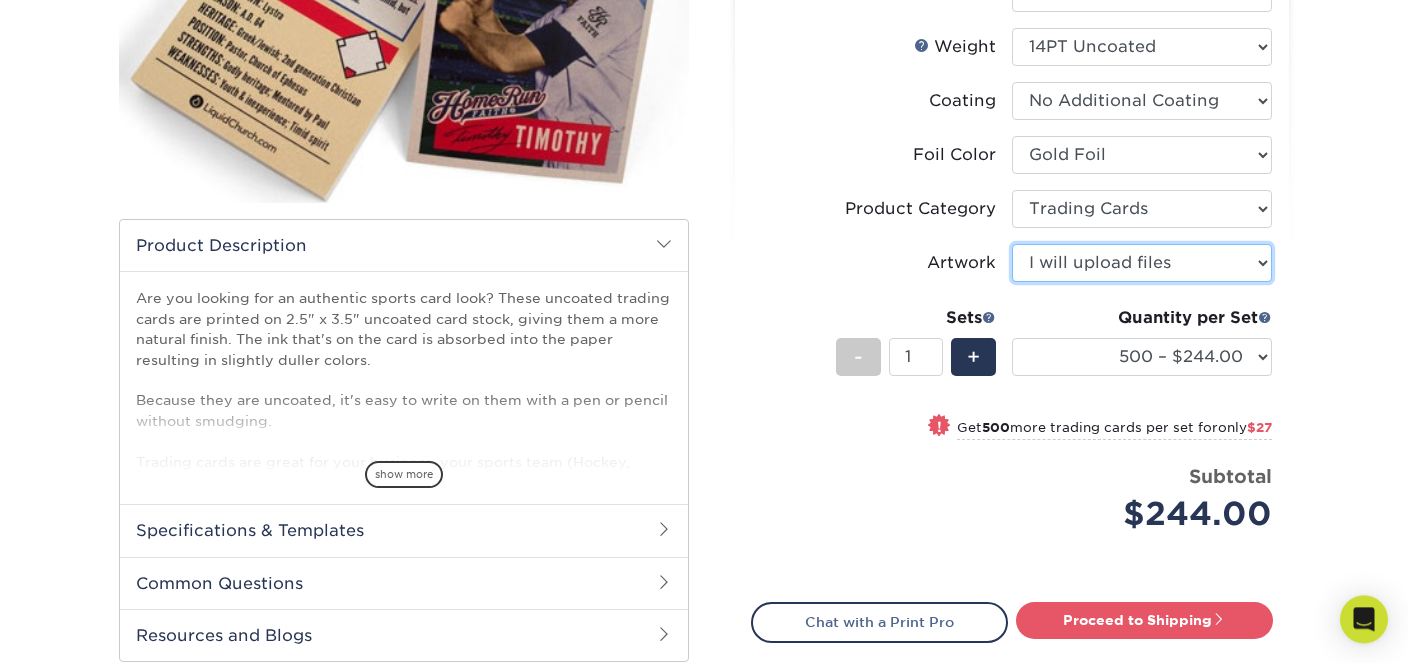 scroll, scrollTop: 422, scrollLeft: 0, axis: vertical 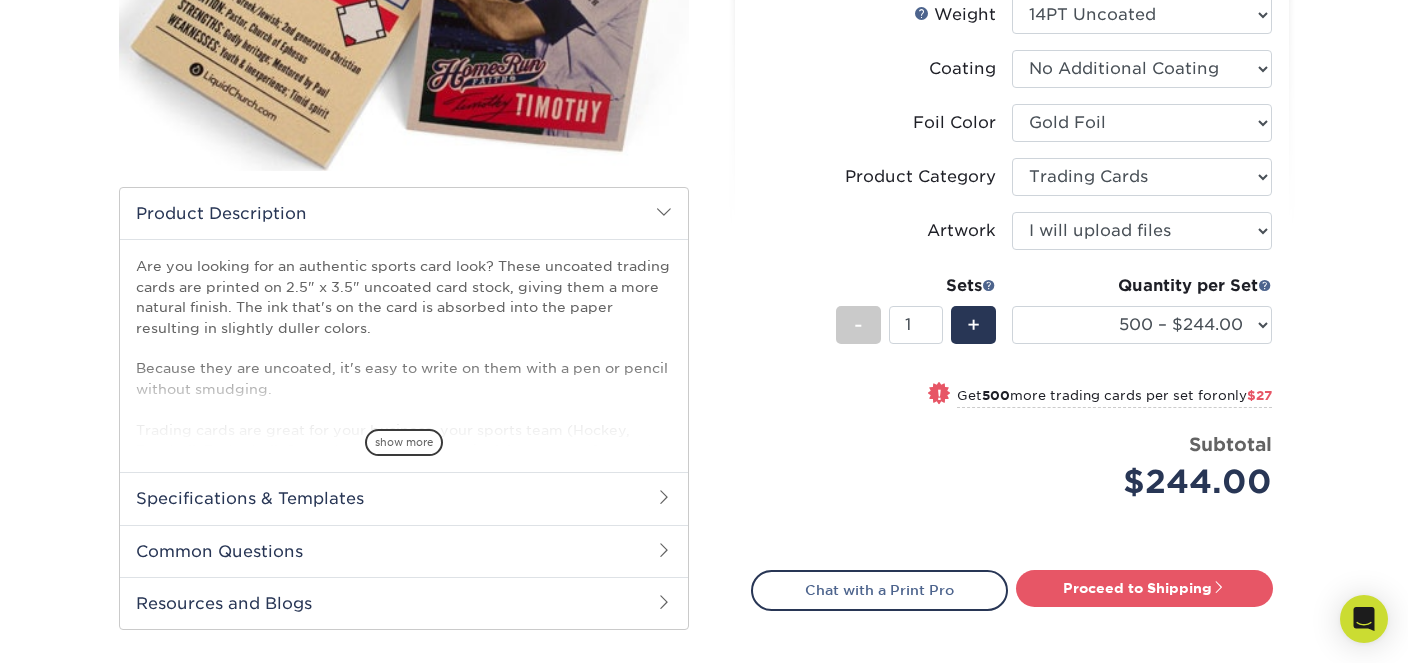 click on "Get  500  more trading cards per set for  only  $27" at bounding box center (1114, 398) 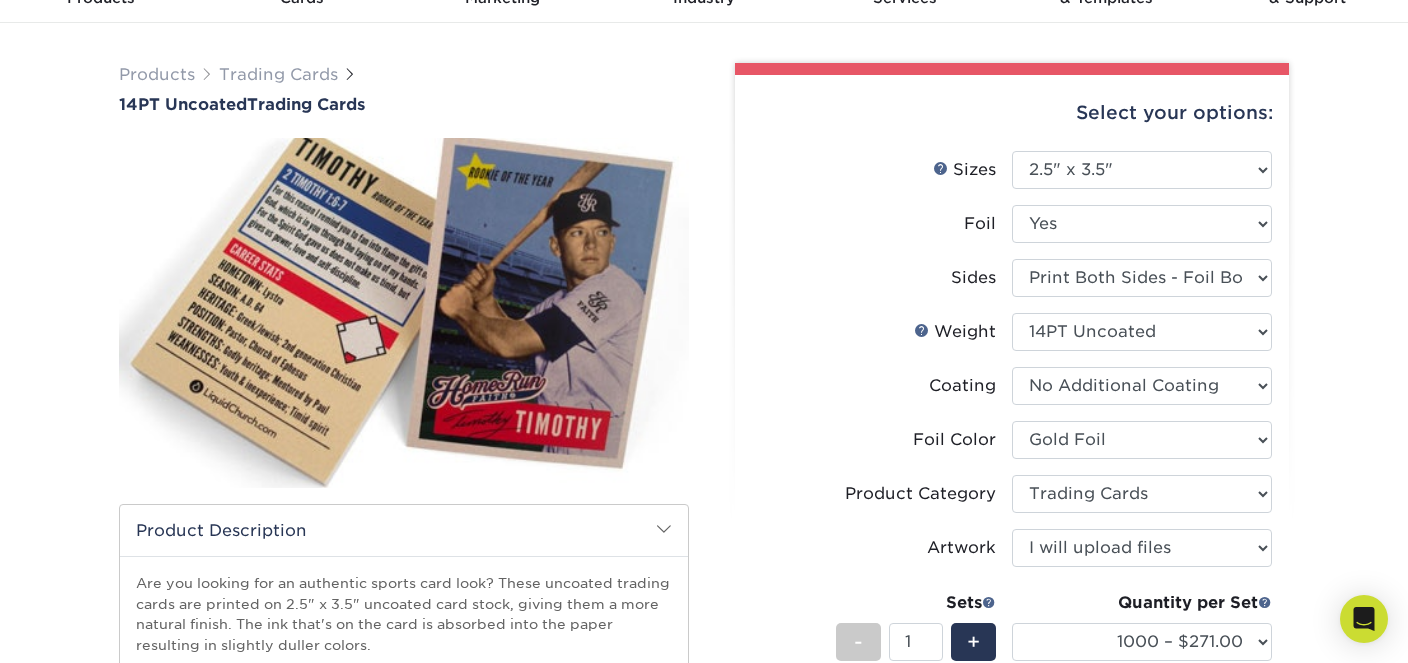 scroll, scrollTop: 0, scrollLeft: 0, axis: both 